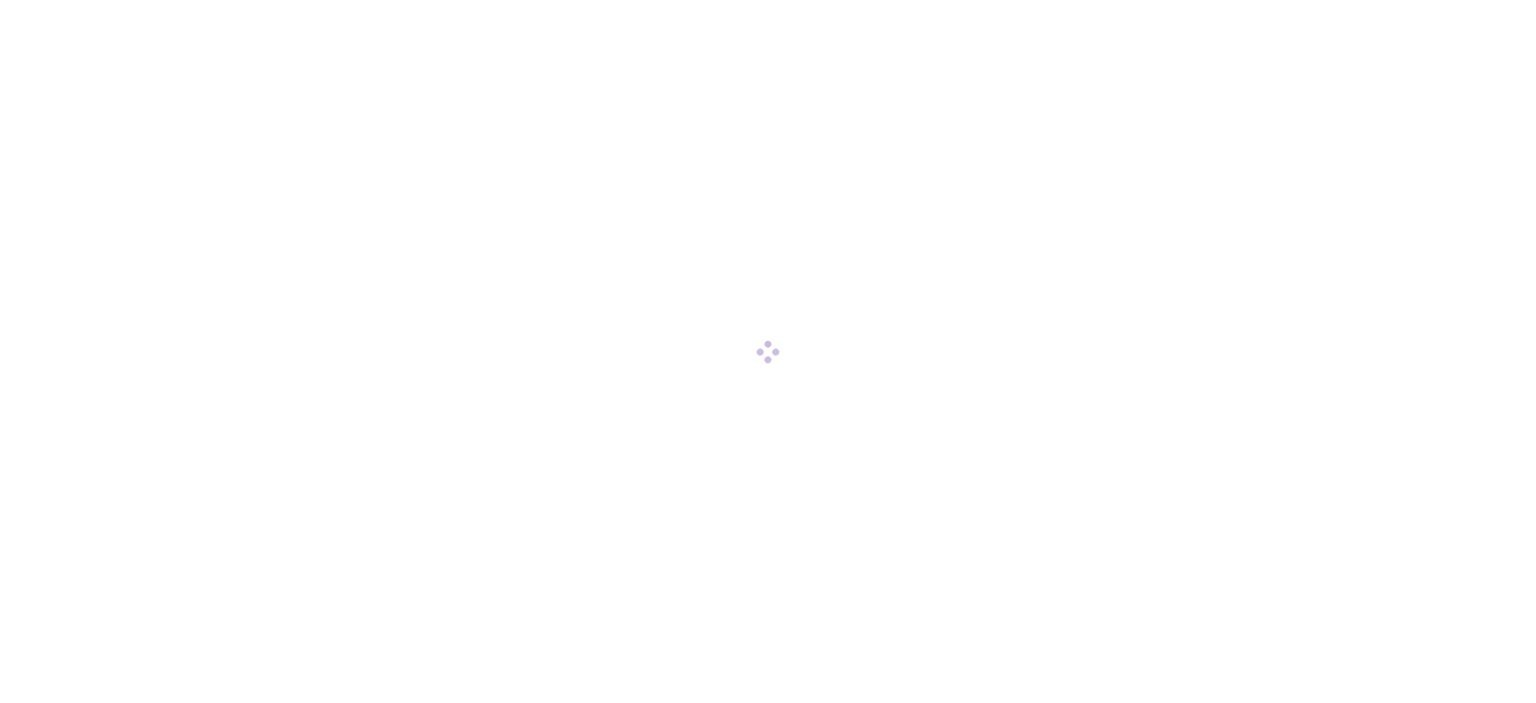 scroll, scrollTop: 0, scrollLeft: 0, axis: both 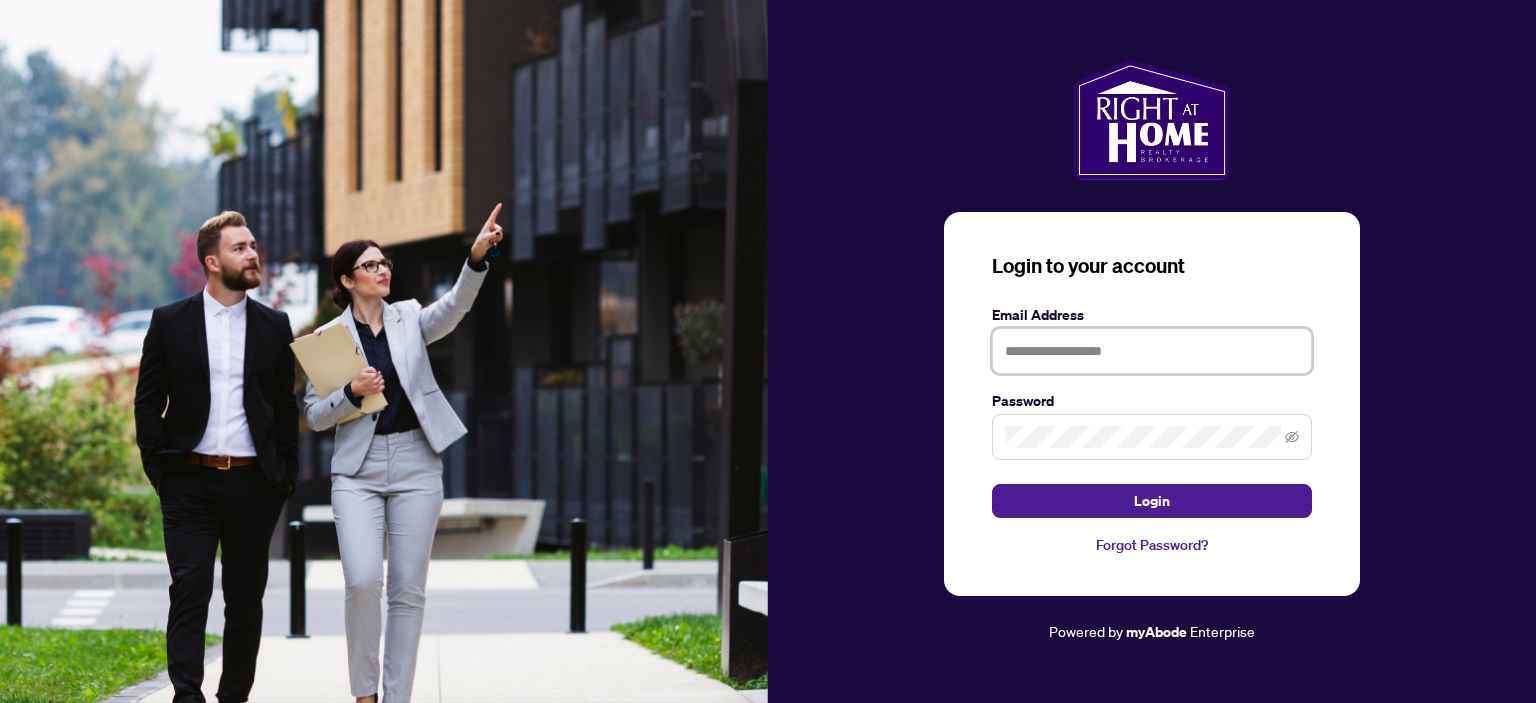 click at bounding box center (1152, 351) 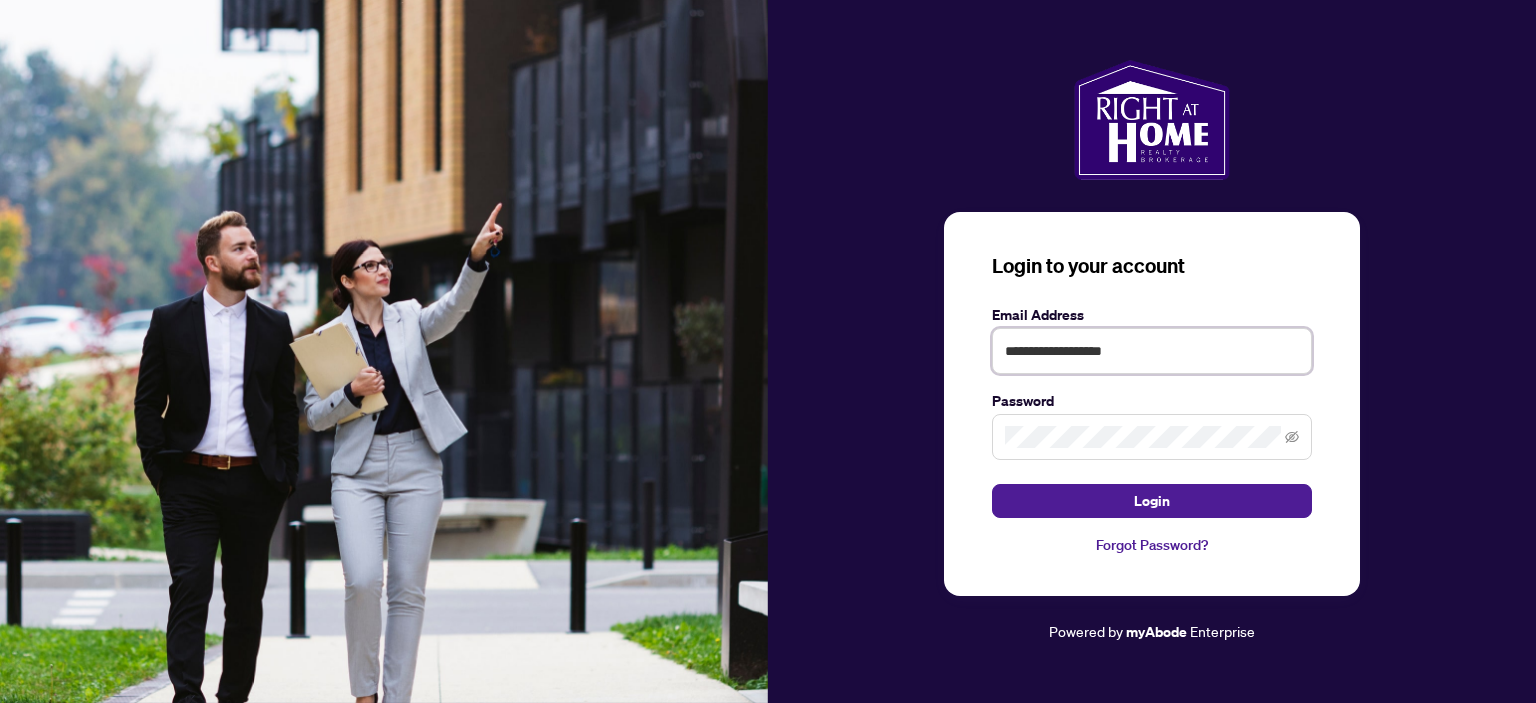 type on "**********" 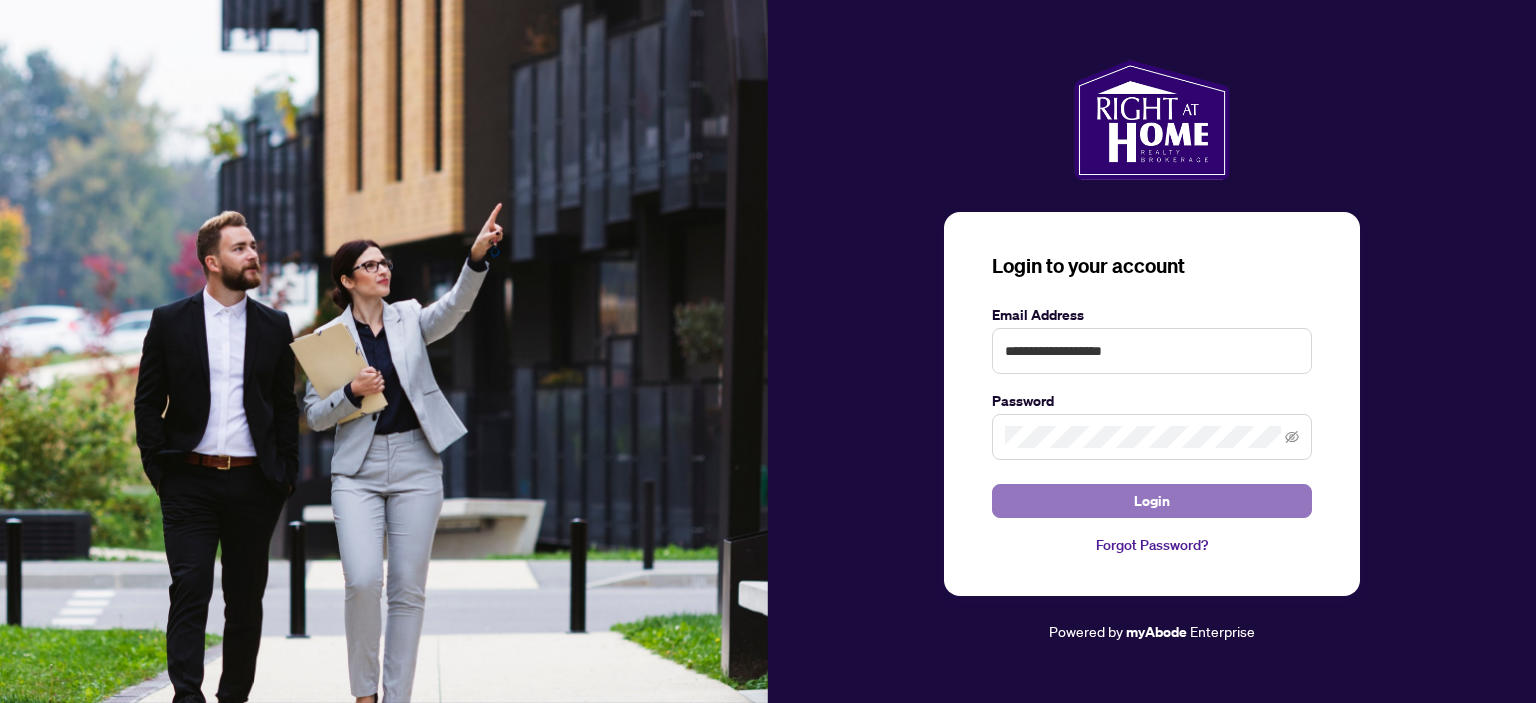 click on "Login" at bounding box center (1152, 501) 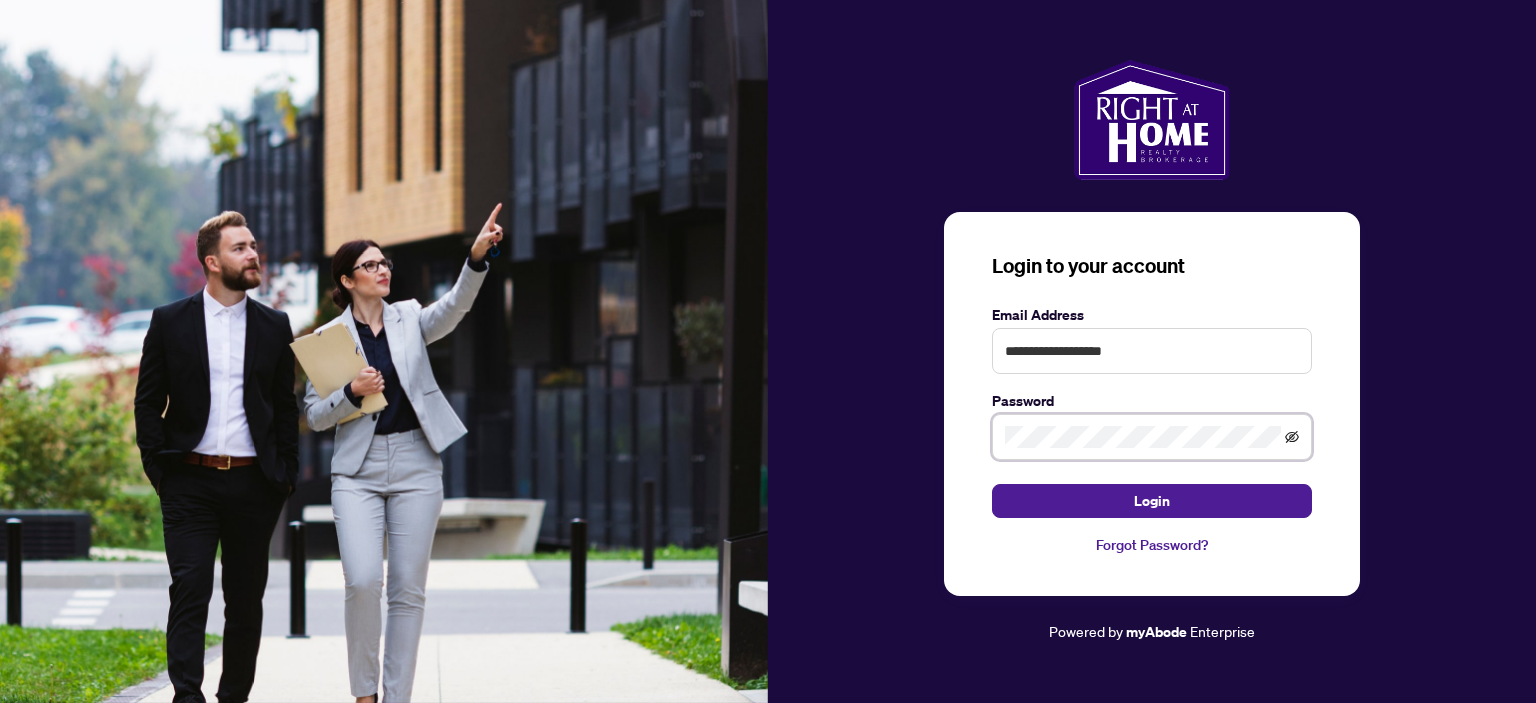 click 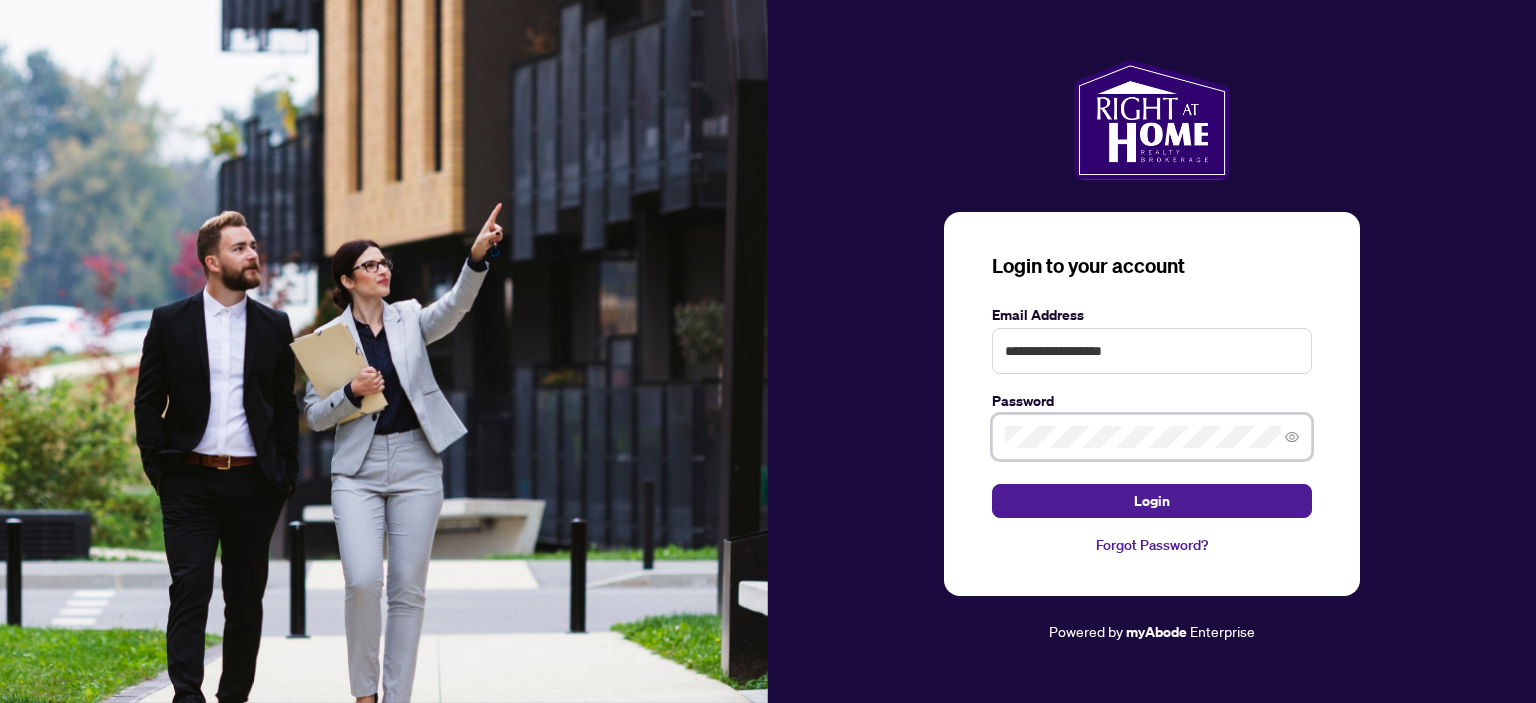 click 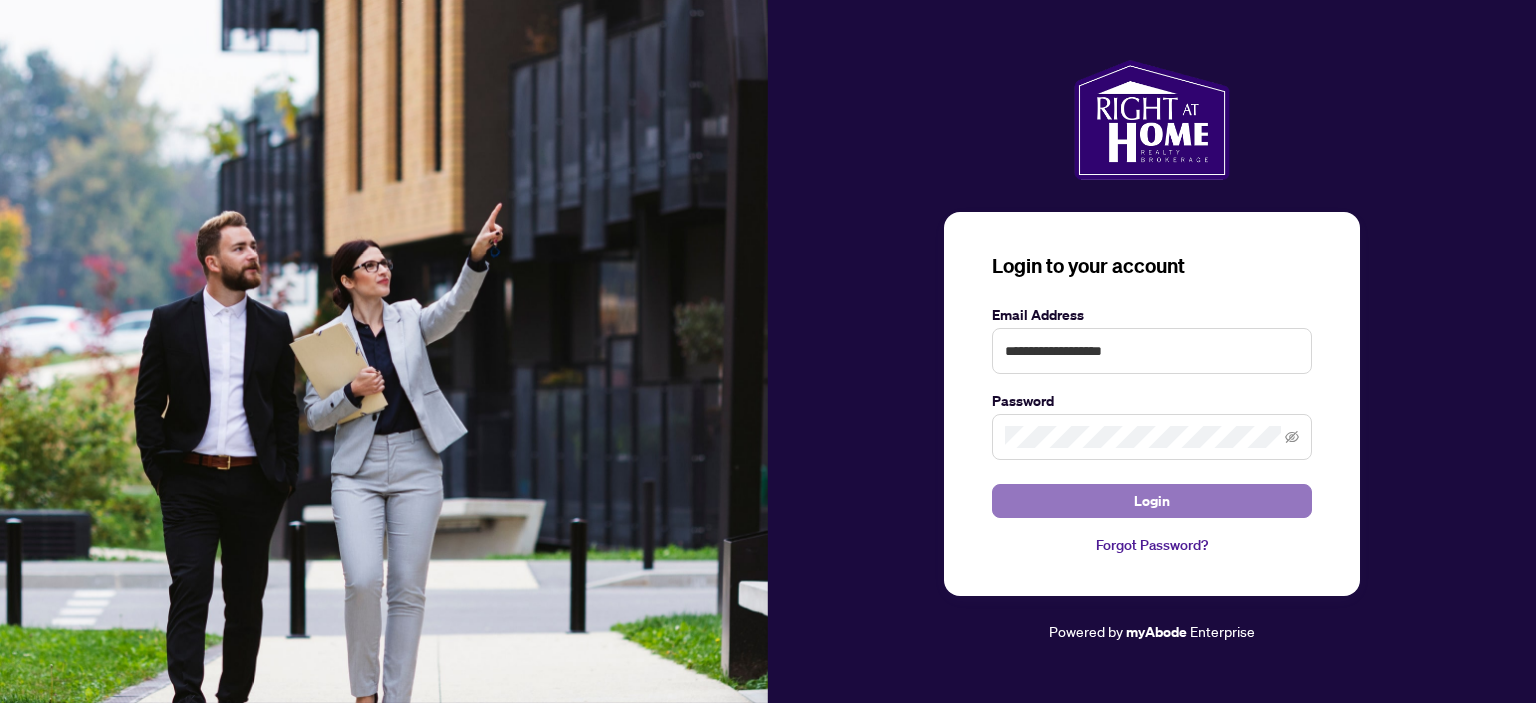 click on "Login" at bounding box center [1152, 501] 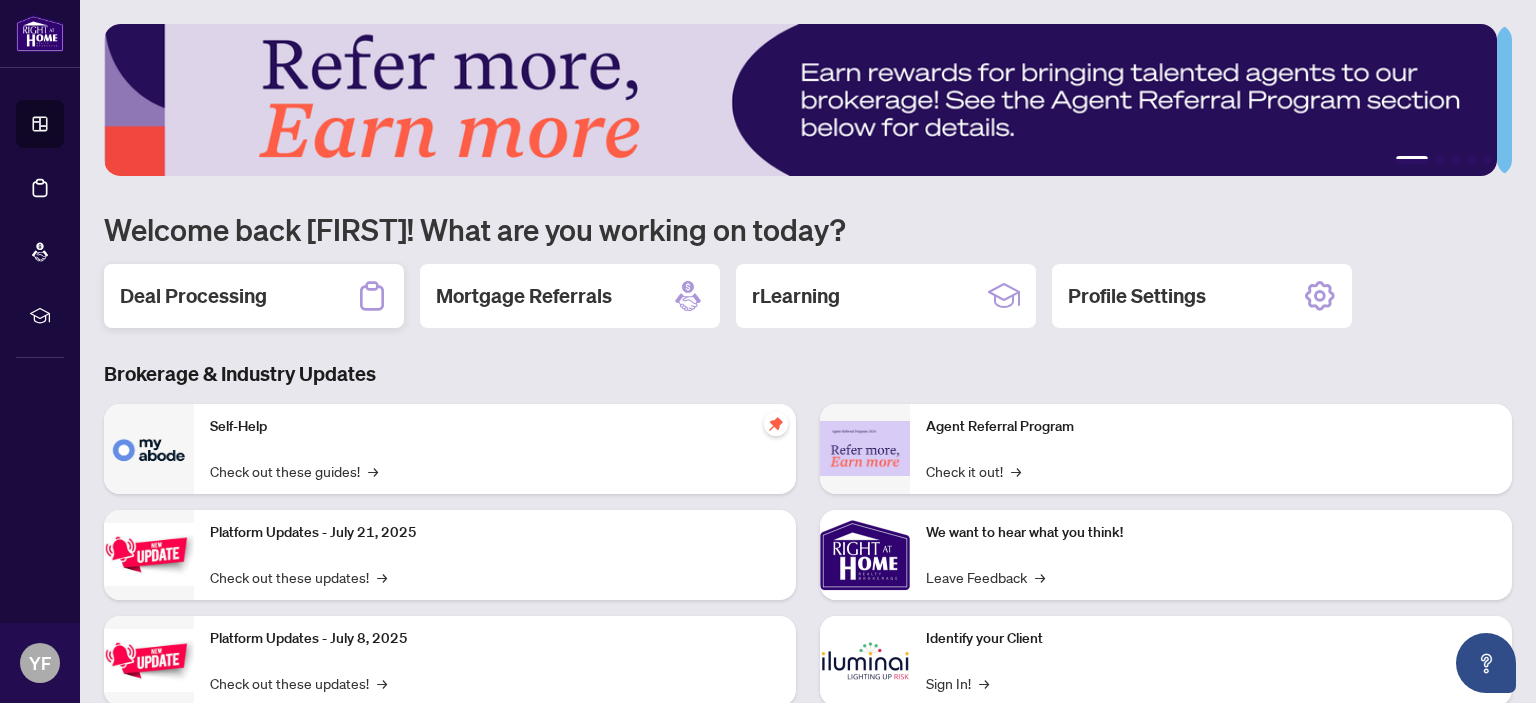 click on "Deal Processing" at bounding box center [193, 296] 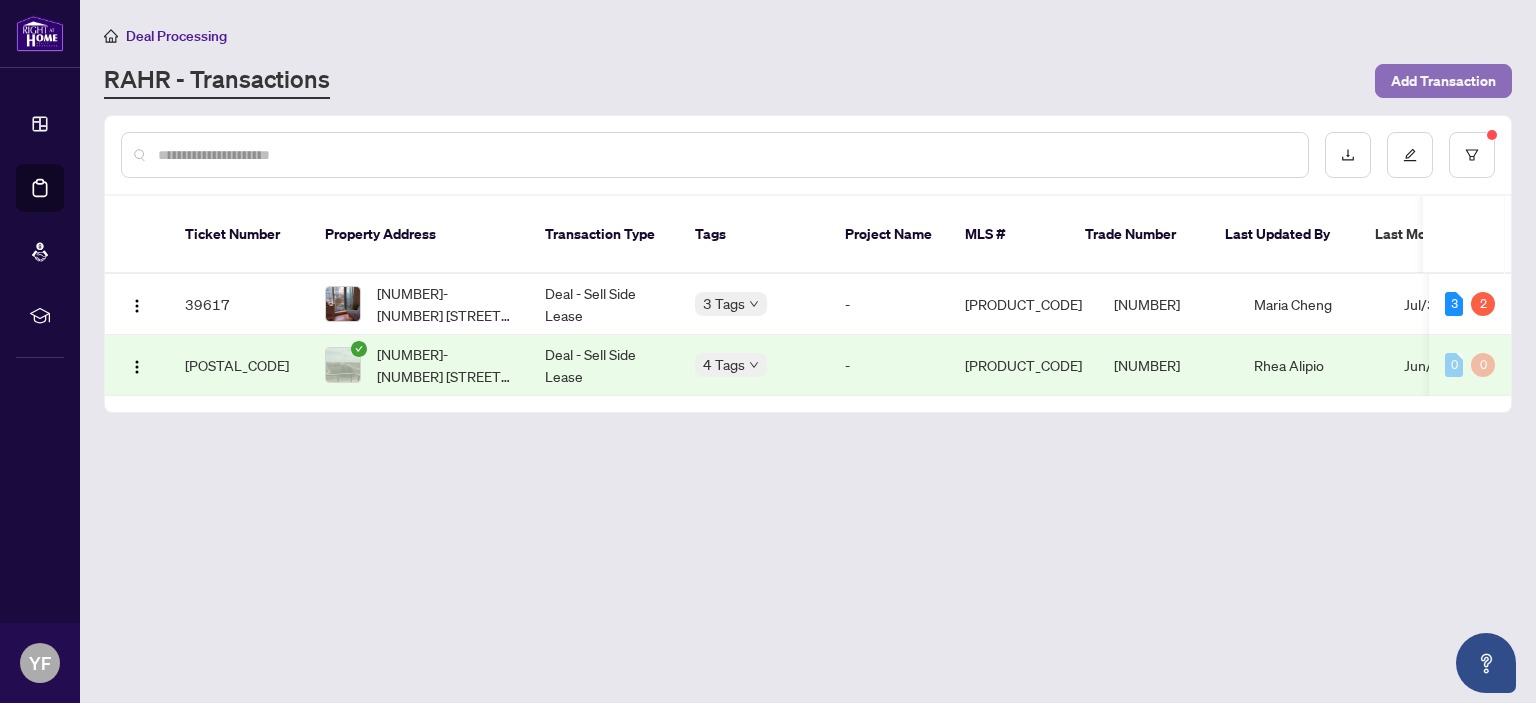click on "Add Transaction" at bounding box center (1443, 81) 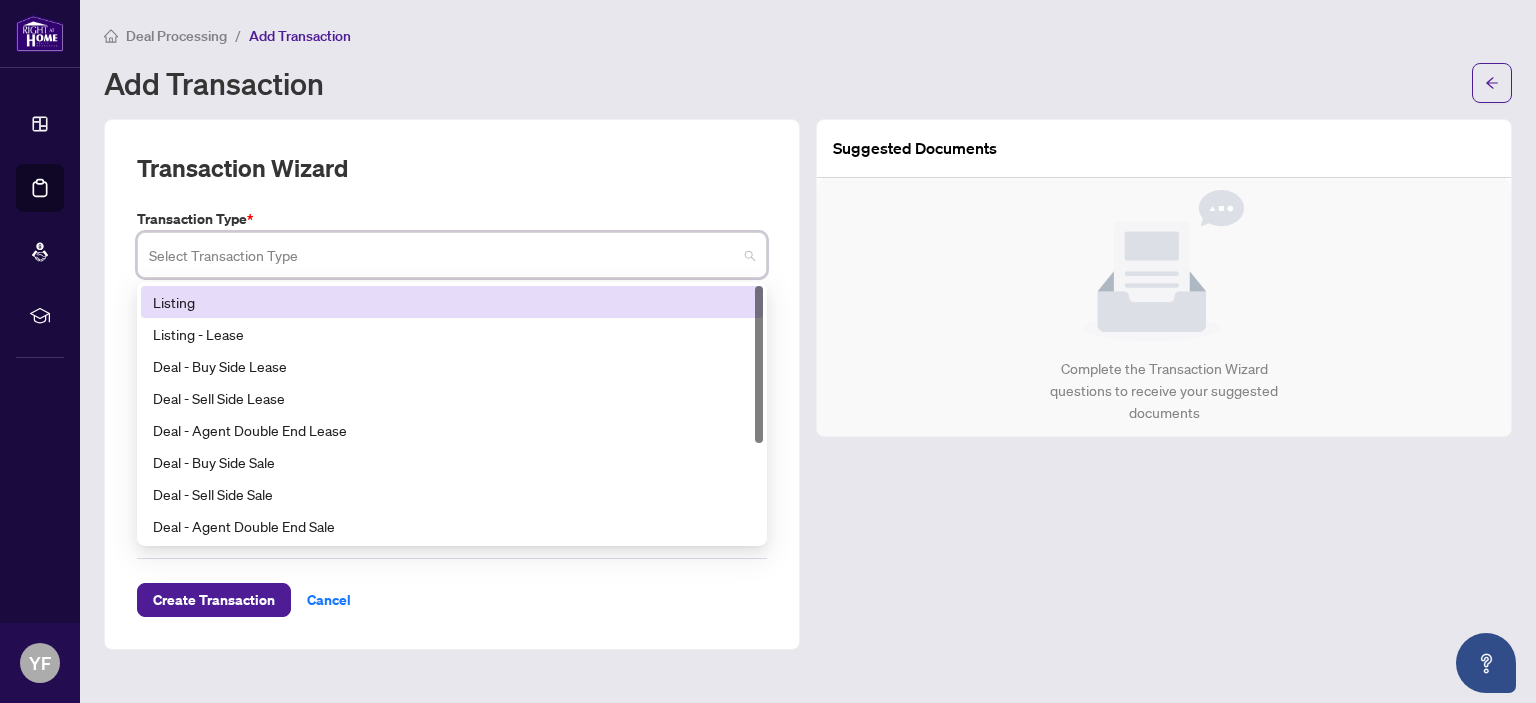 click at bounding box center [443, 258] 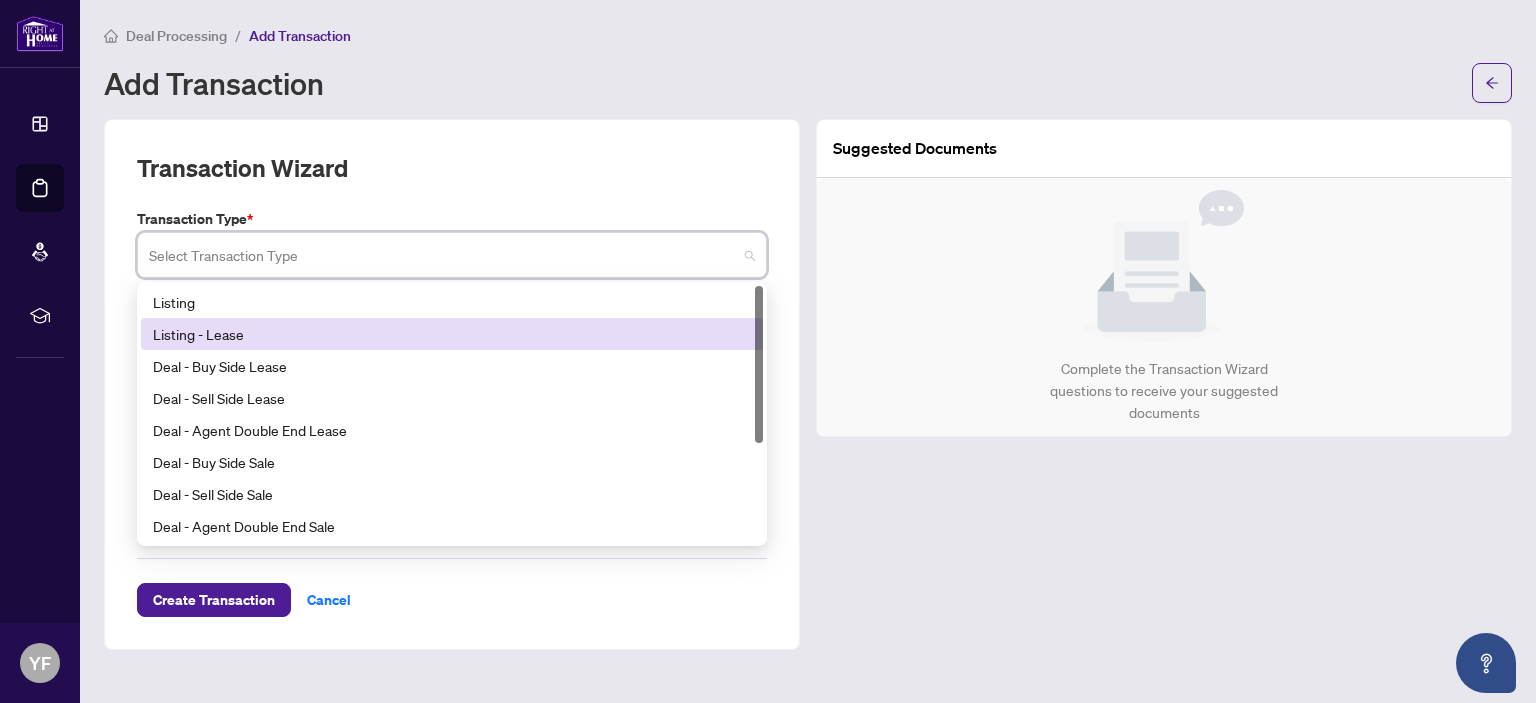 click on "Listing - Lease" at bounding box center [452, 334] 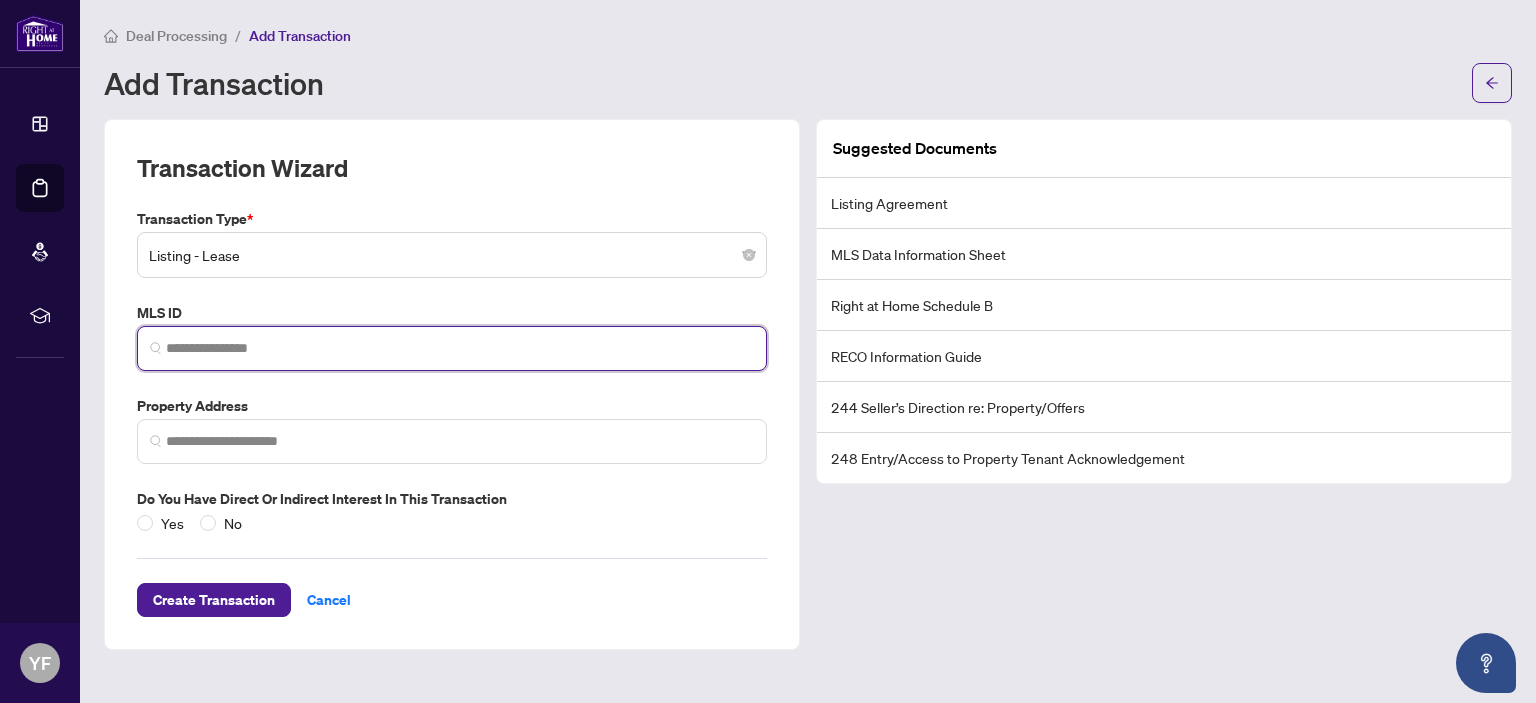click at bounding box center (460, 348) 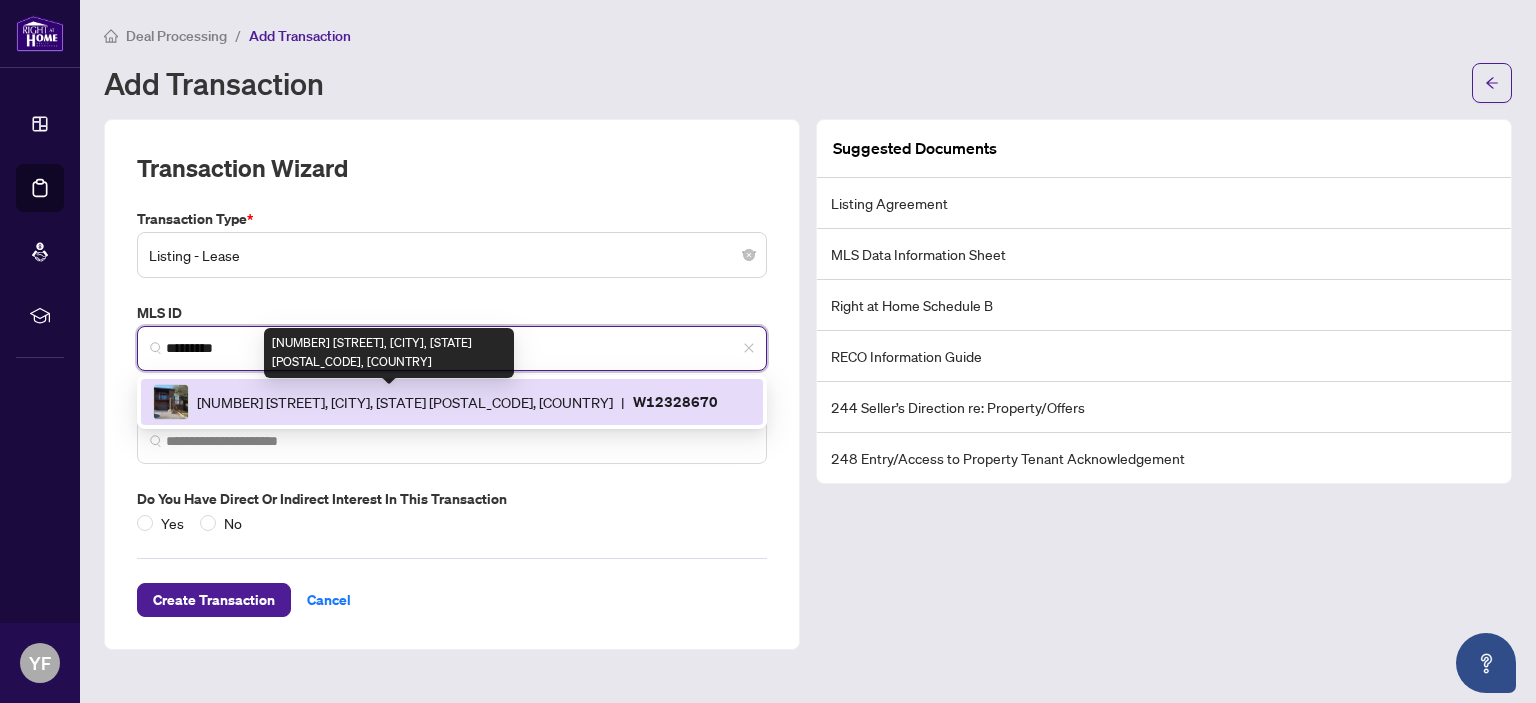 click on "[NUMBER] [STREET], [CITY], [STATE] [POSTAL_CODE], [COUNTRY]" at bounding box center (405, 402) 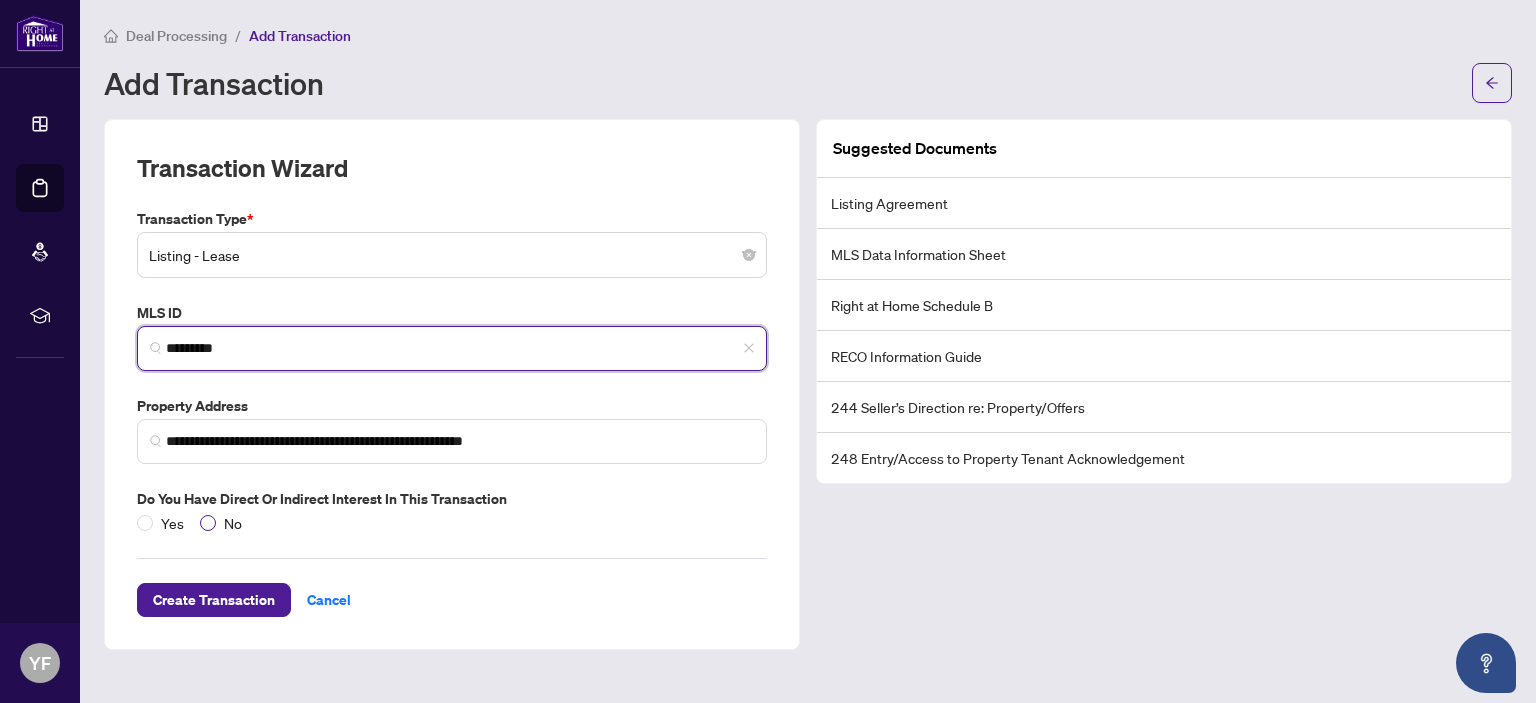 type on "*********" 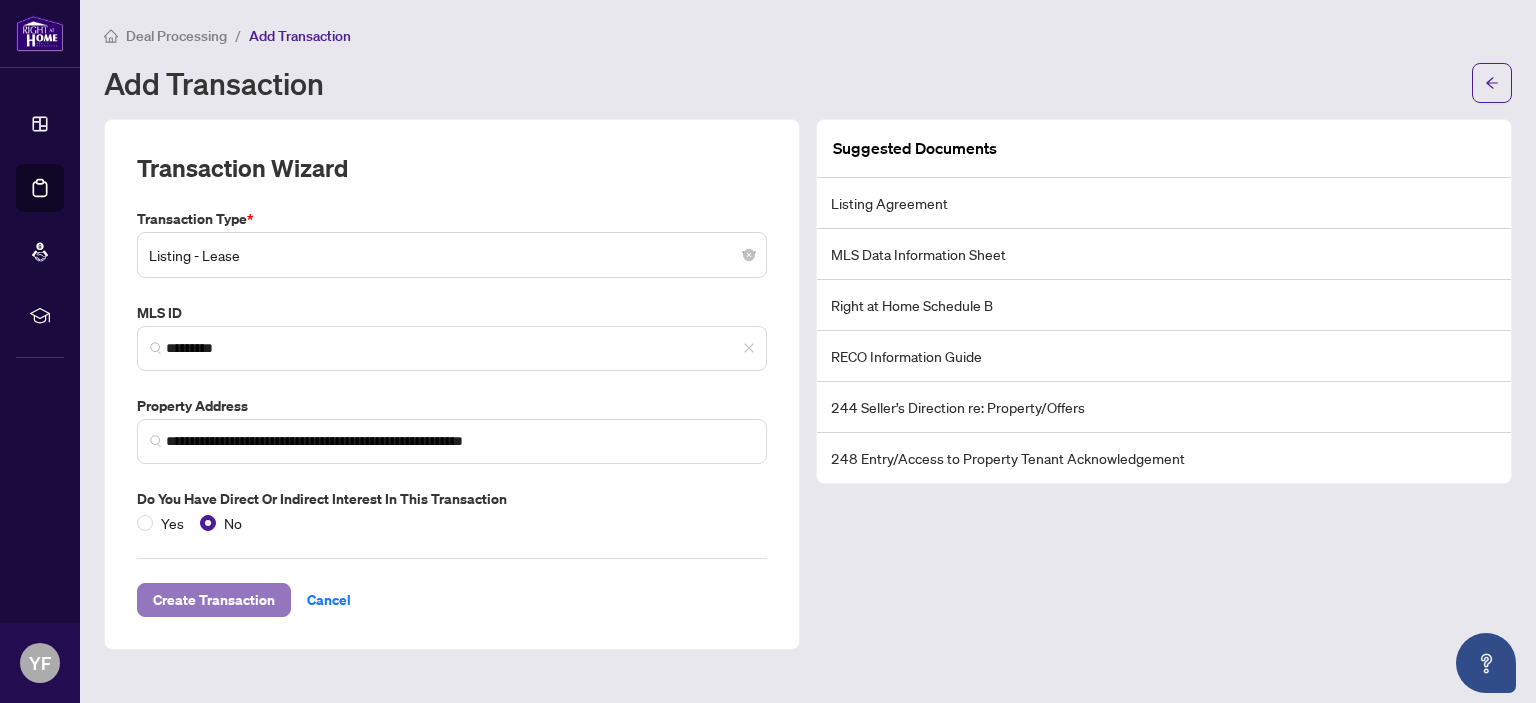 click on "Create Transaction" at bounding box center (214, 600) 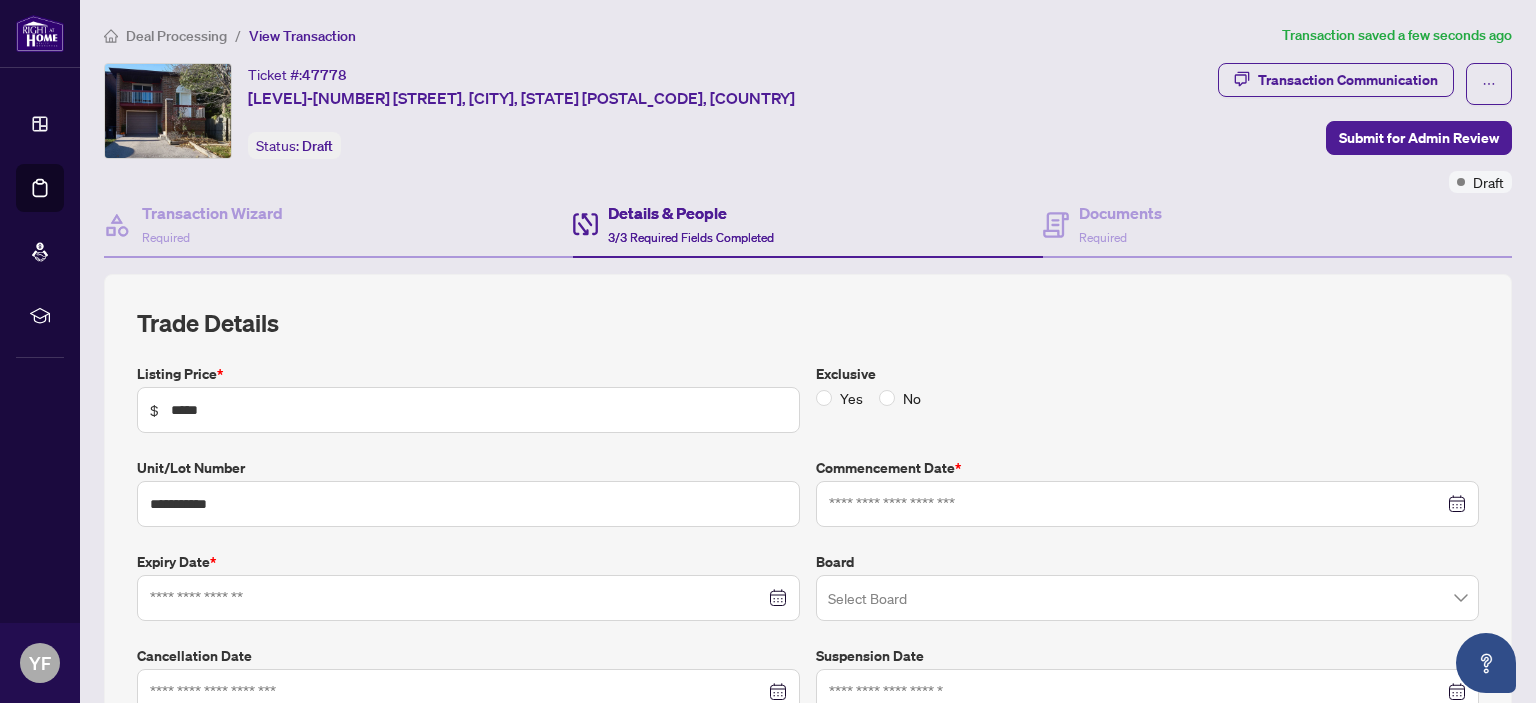 type on "**********" 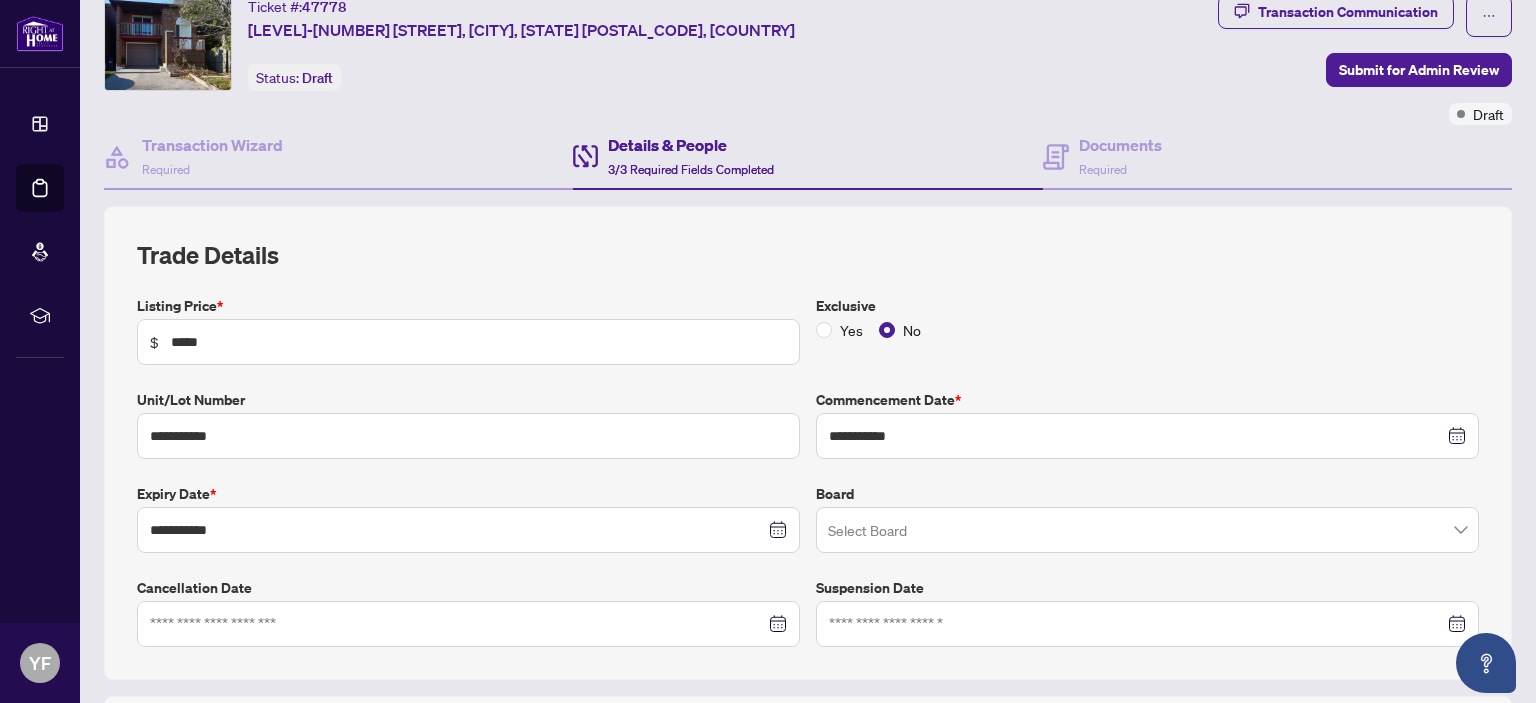 scroll, scrollTop: 100, scrollLeft: 0, axis: vertical 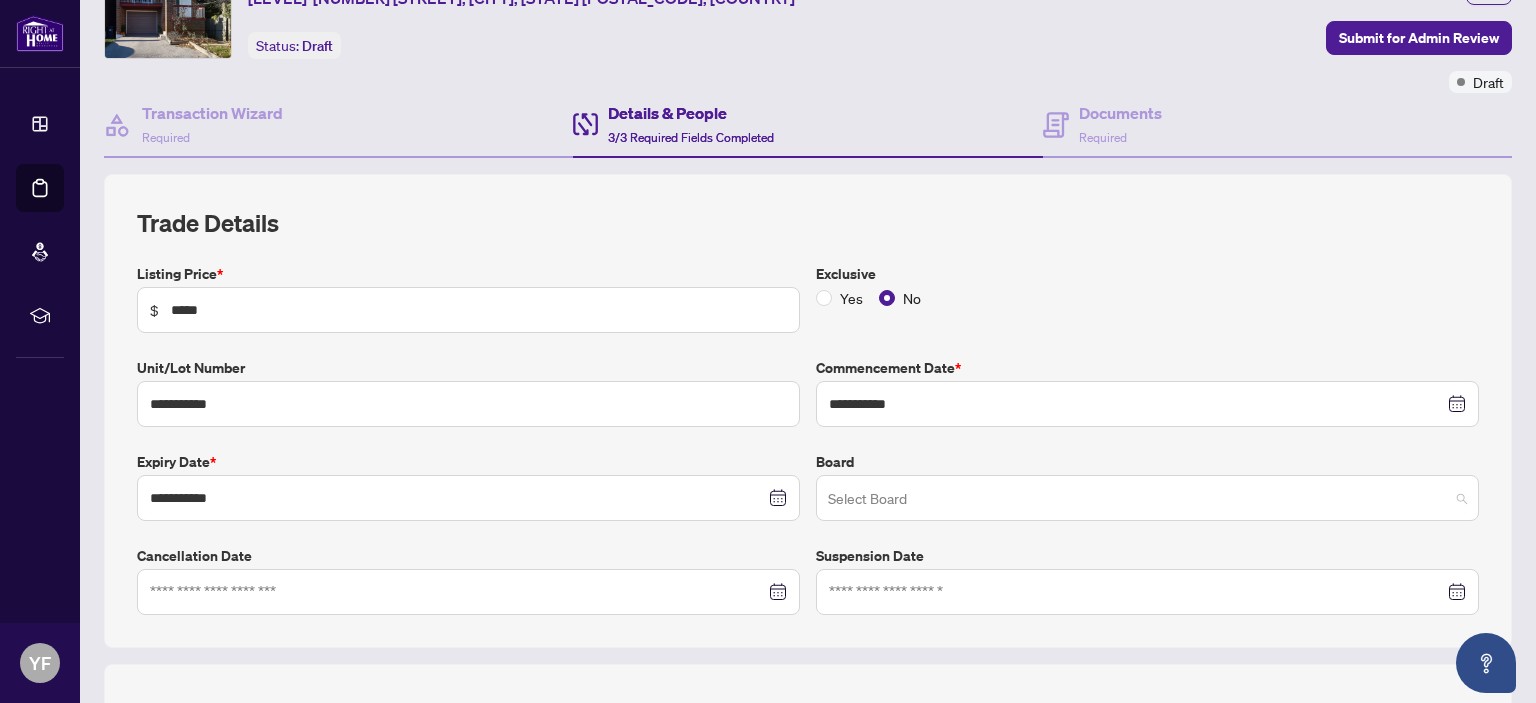 click at bounding box center (1138, 501) 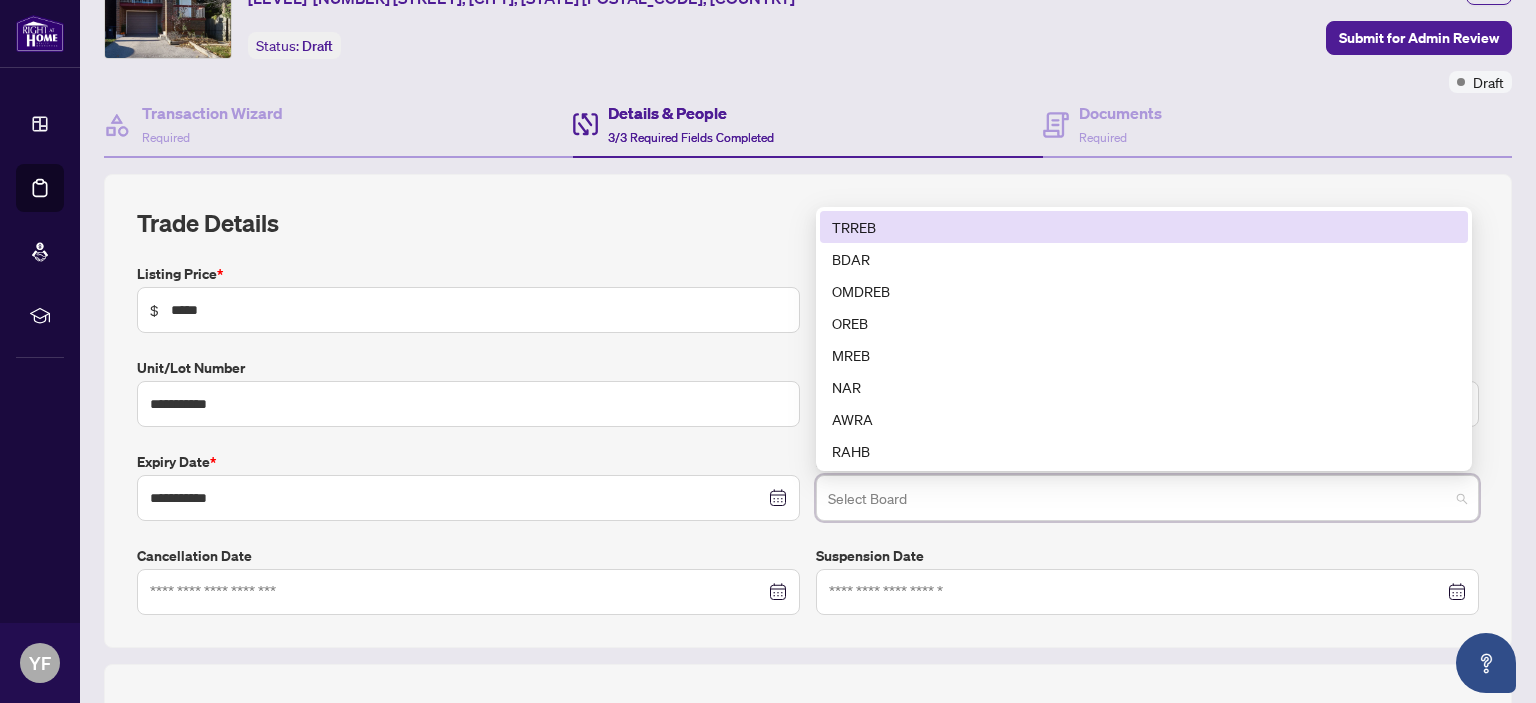 click on "TRREB" at bounding box center (1144, 227) 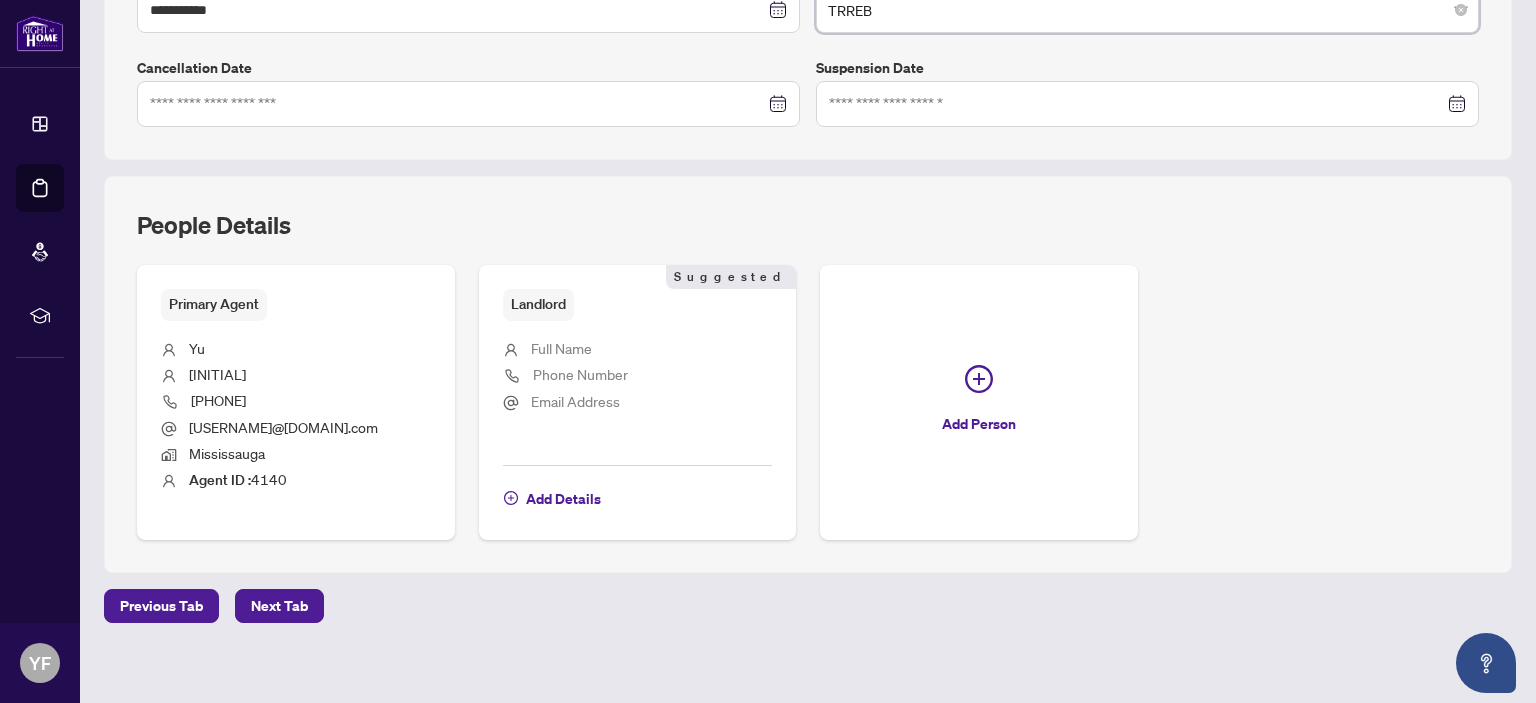 scroll, scrollTop: 596, scrollLeft: 0, axis: vertical 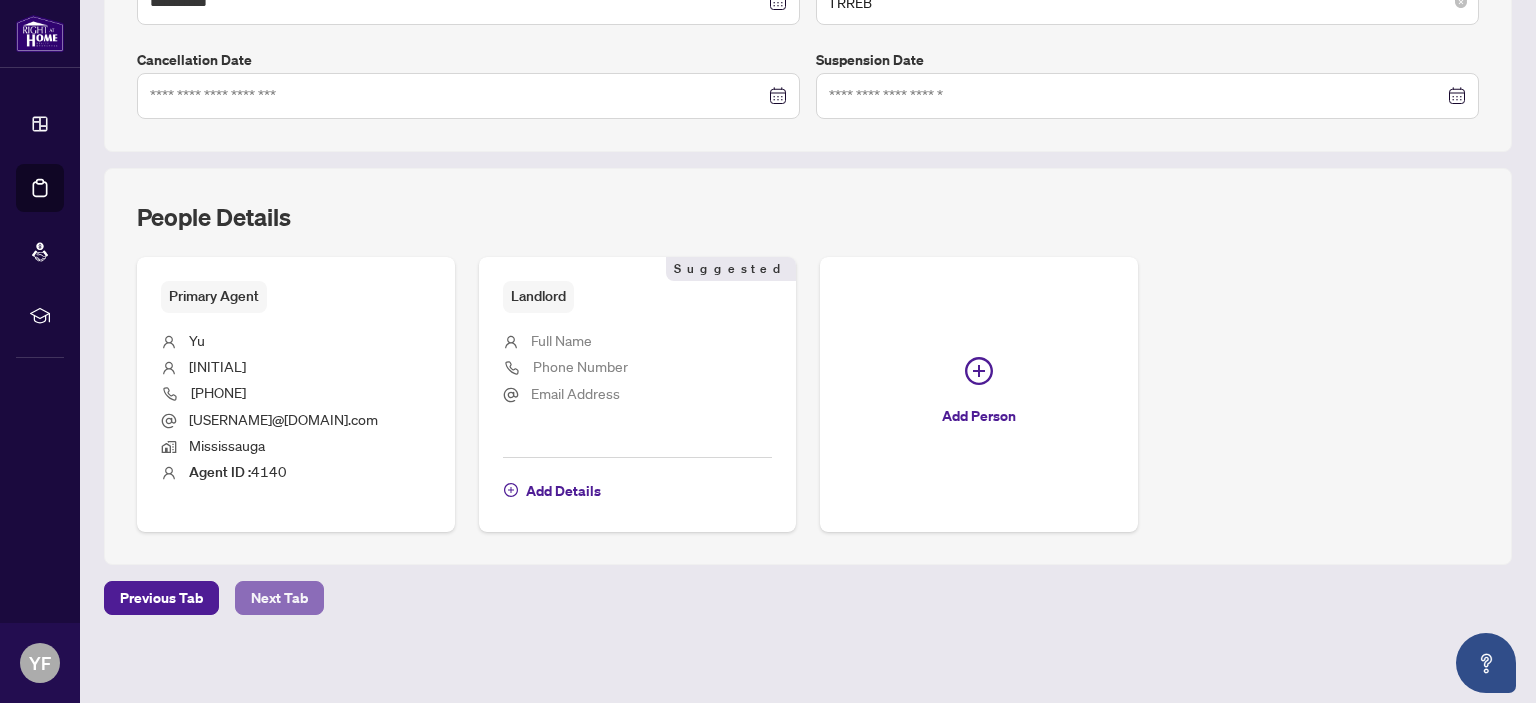 click on "Next Tab" at bounding box center [279, 598] 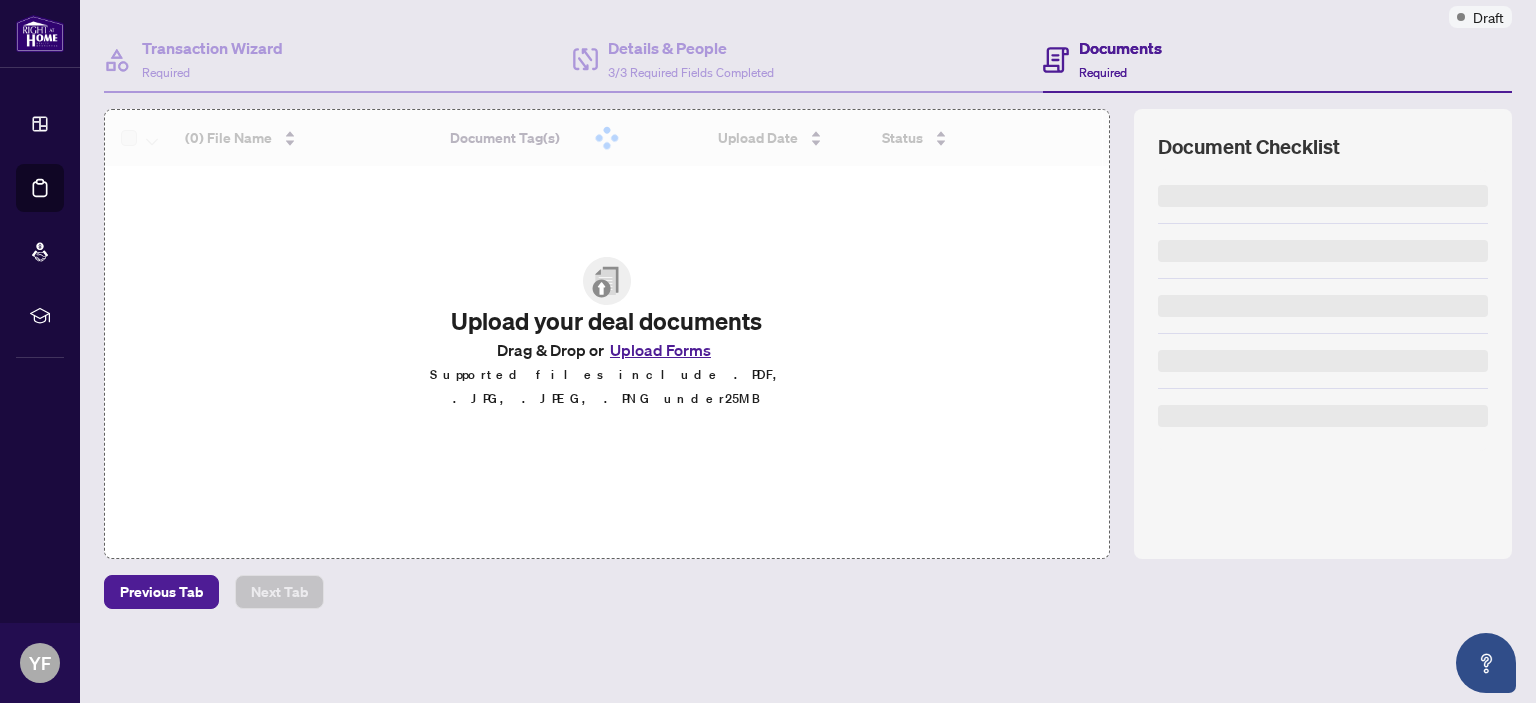 scroll, scrollTop: 0, scrollLeft: 0, axis: both 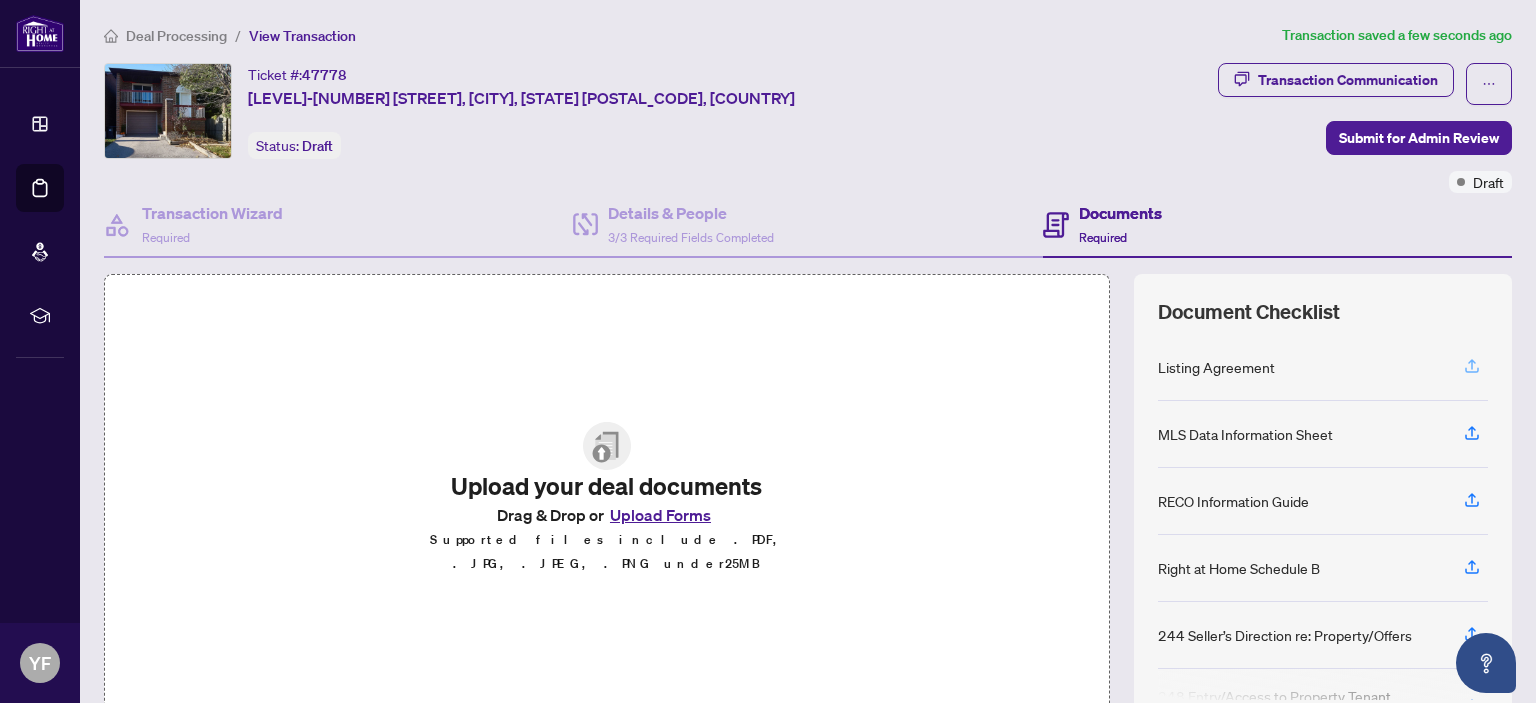 click 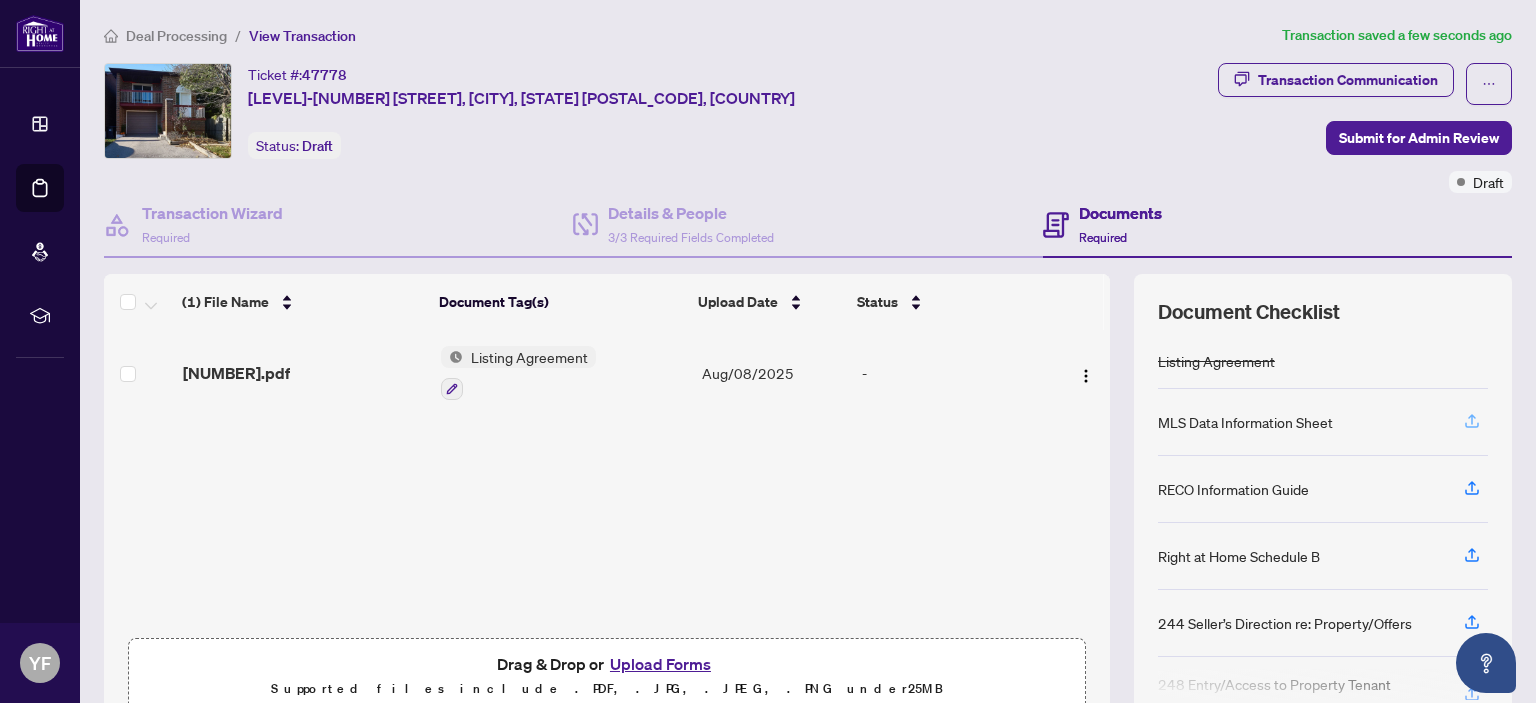 click 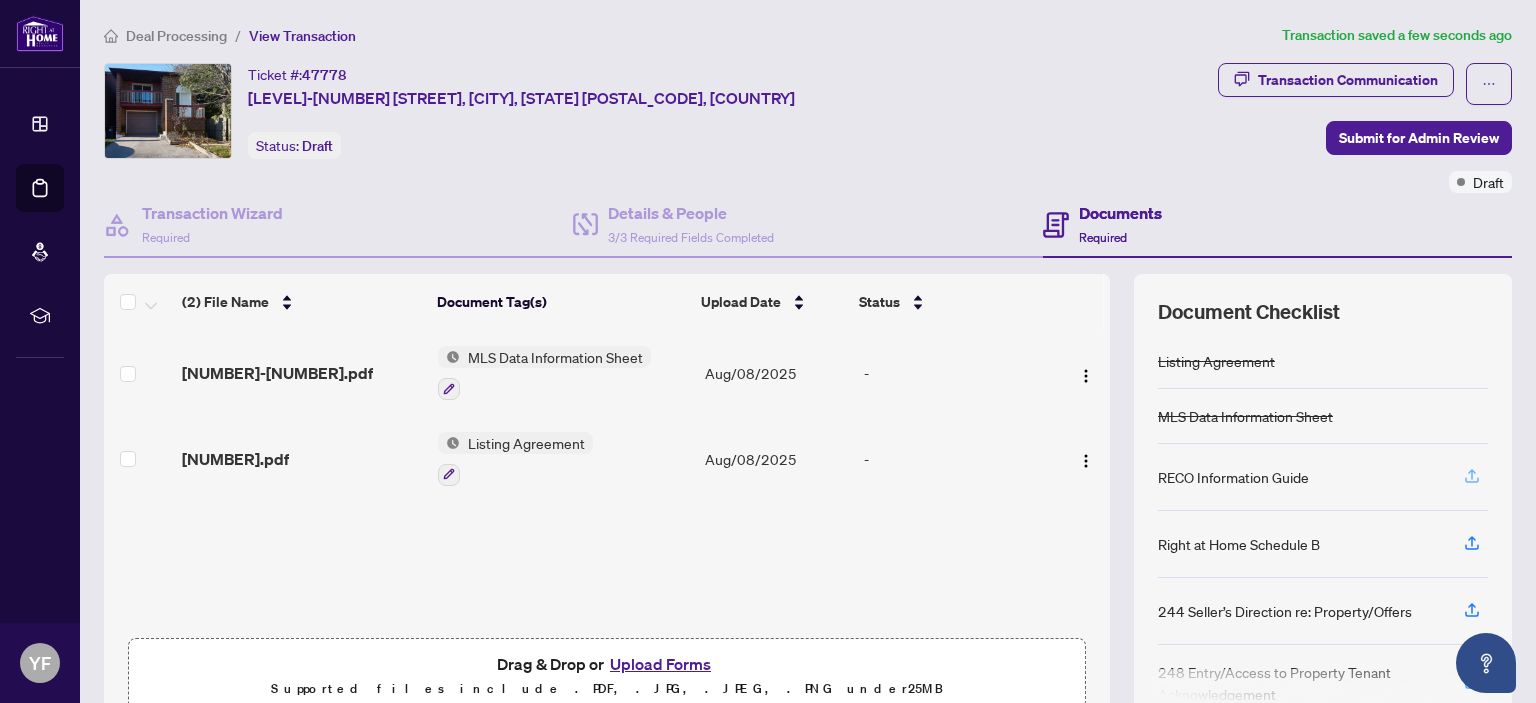click 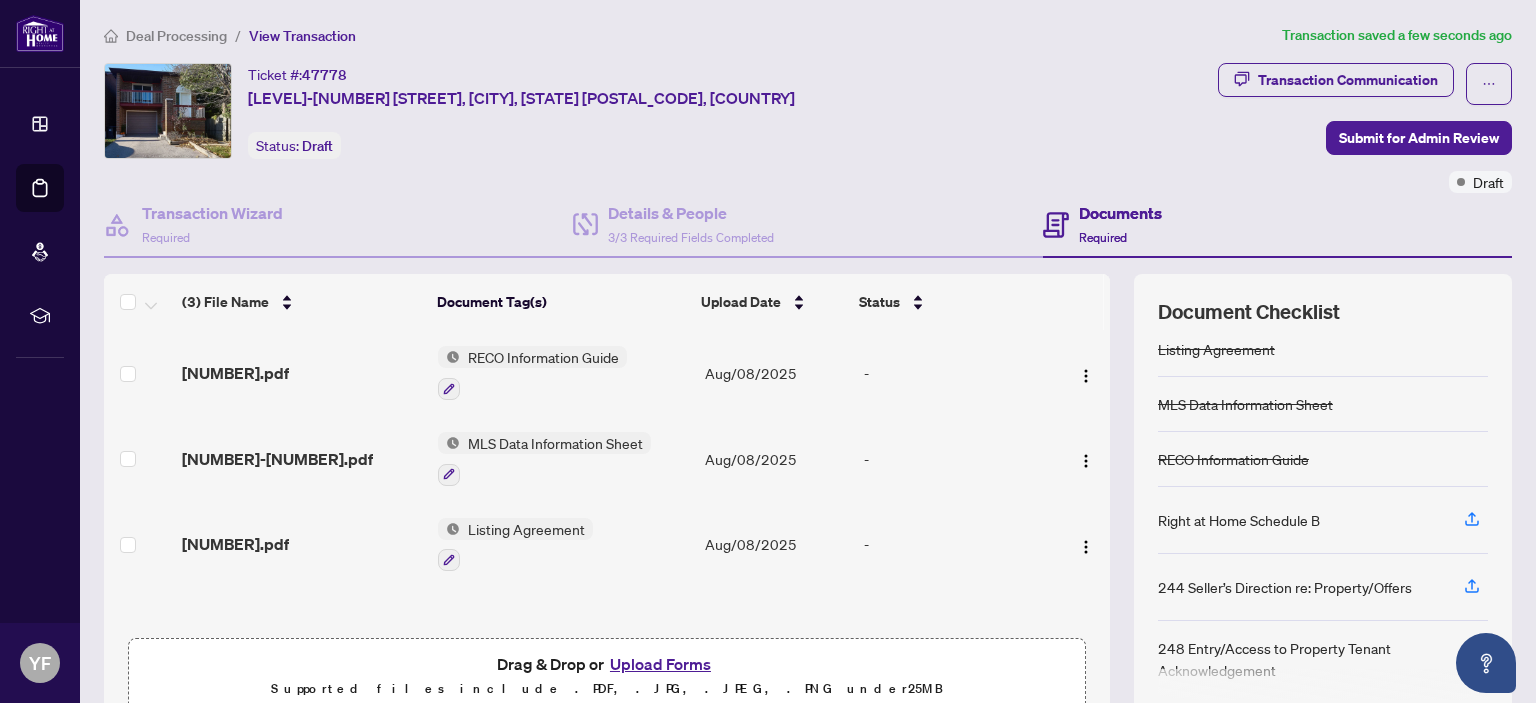 scroll, scrollTop: 15, scrollLeft: 0, axis: vertical 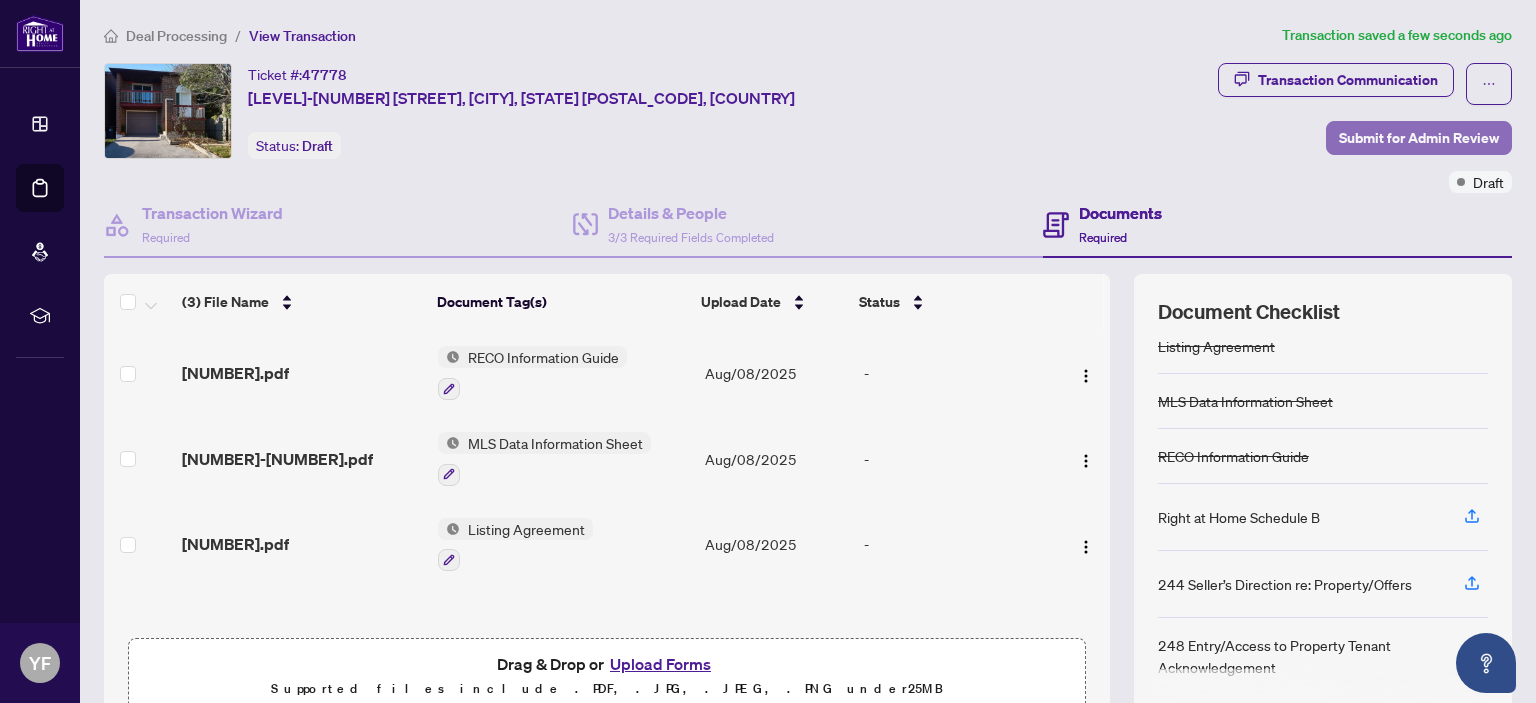click on "Submit for Admin Review" at bounding box center (1419, 138) 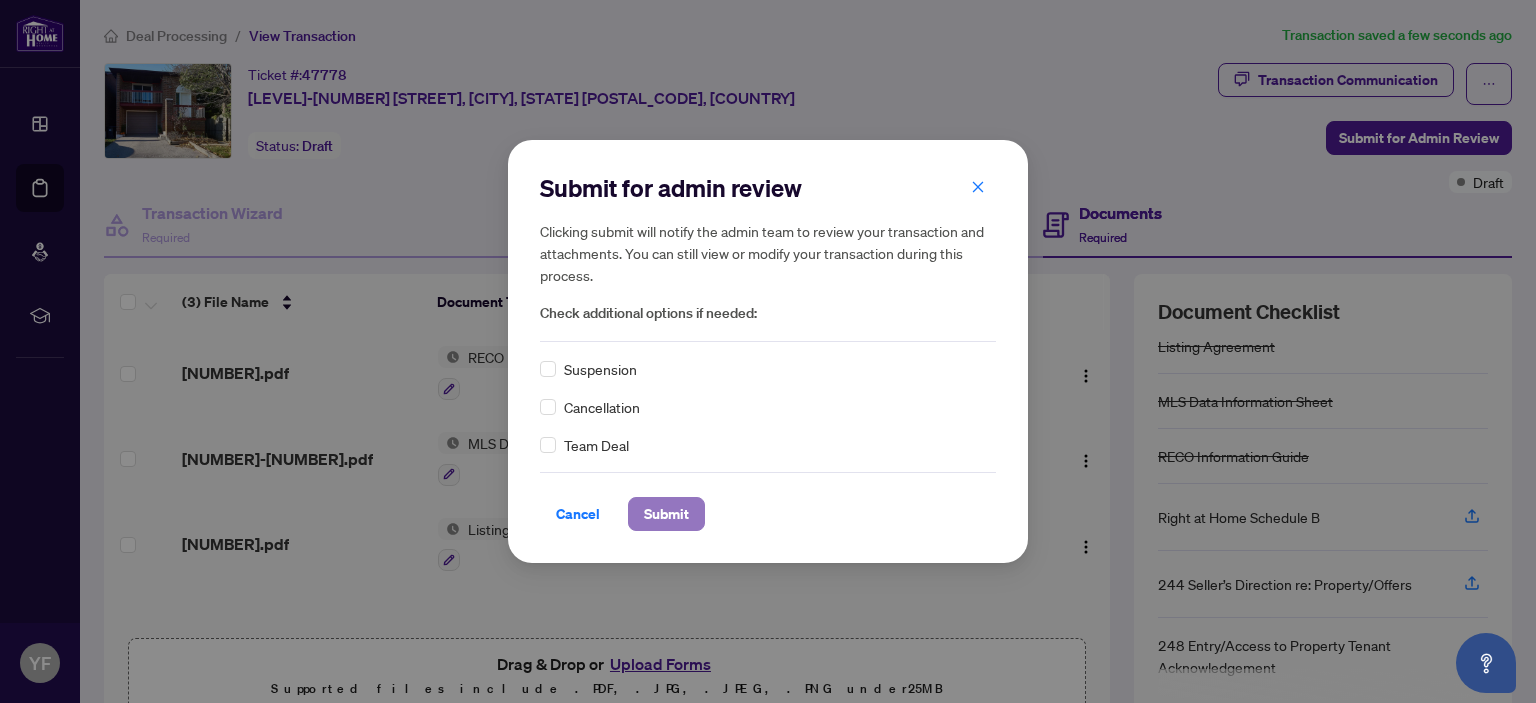 click on "Submit" at bounding box center (666, 514) 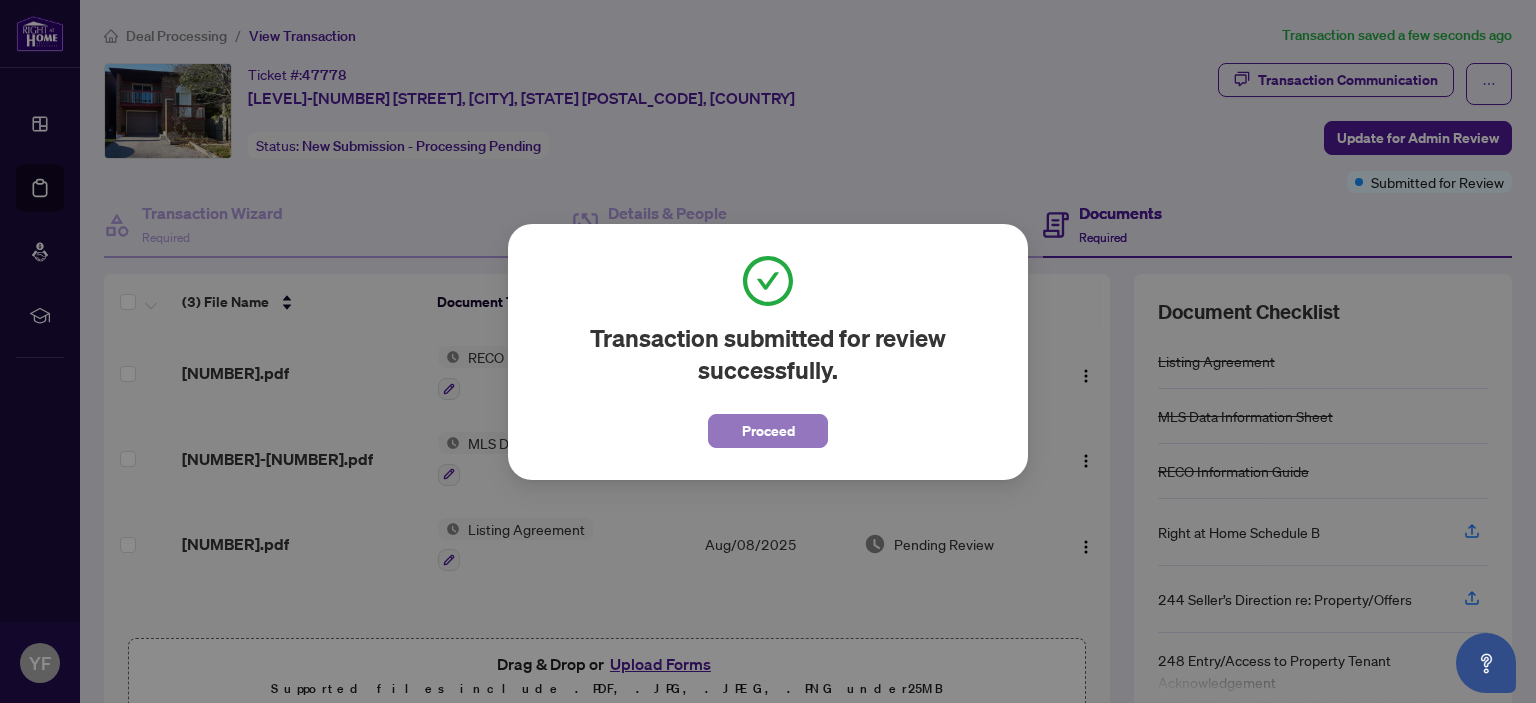 click on "Proceed" at bounding box center [768, 431] 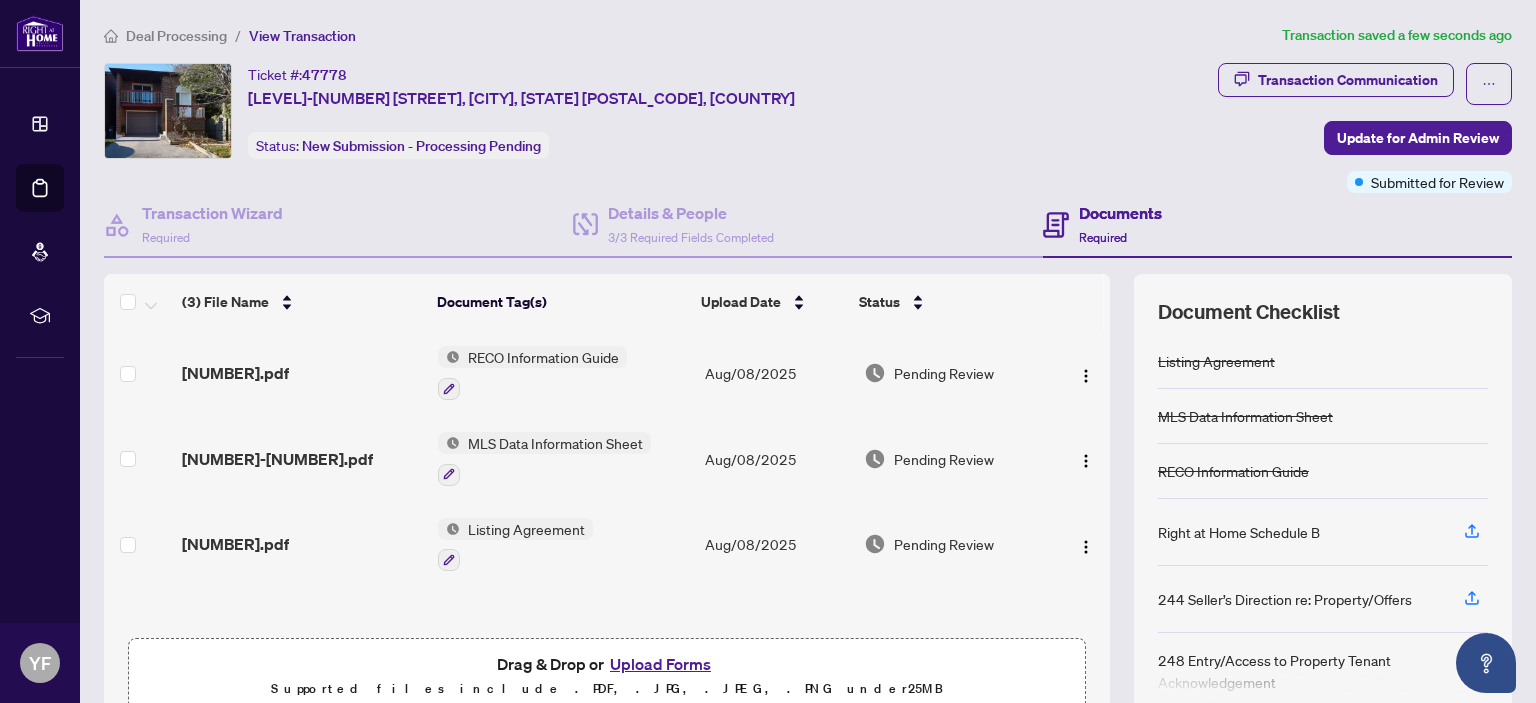 click on "Deal Processing" at bounding box center [176, 36] 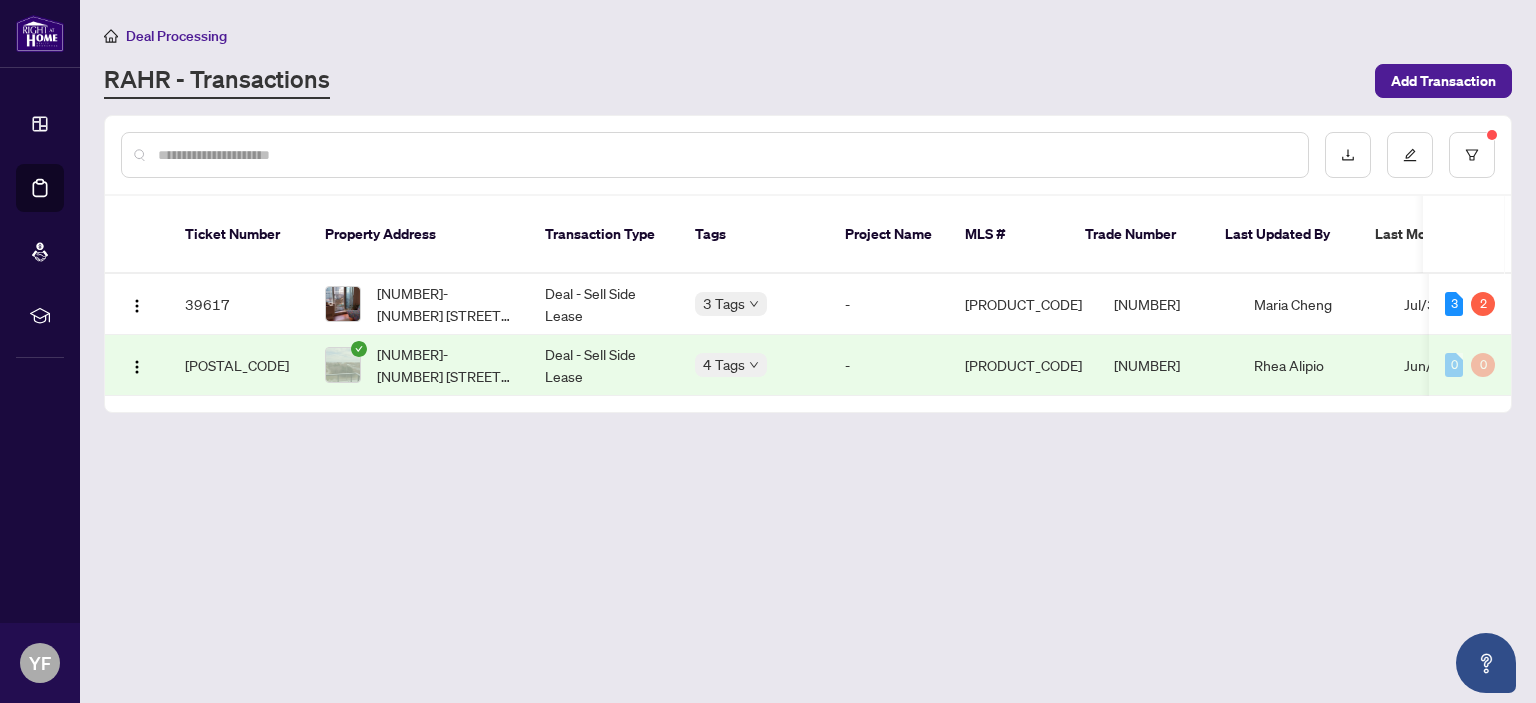 click at bounding box center (725, 155) 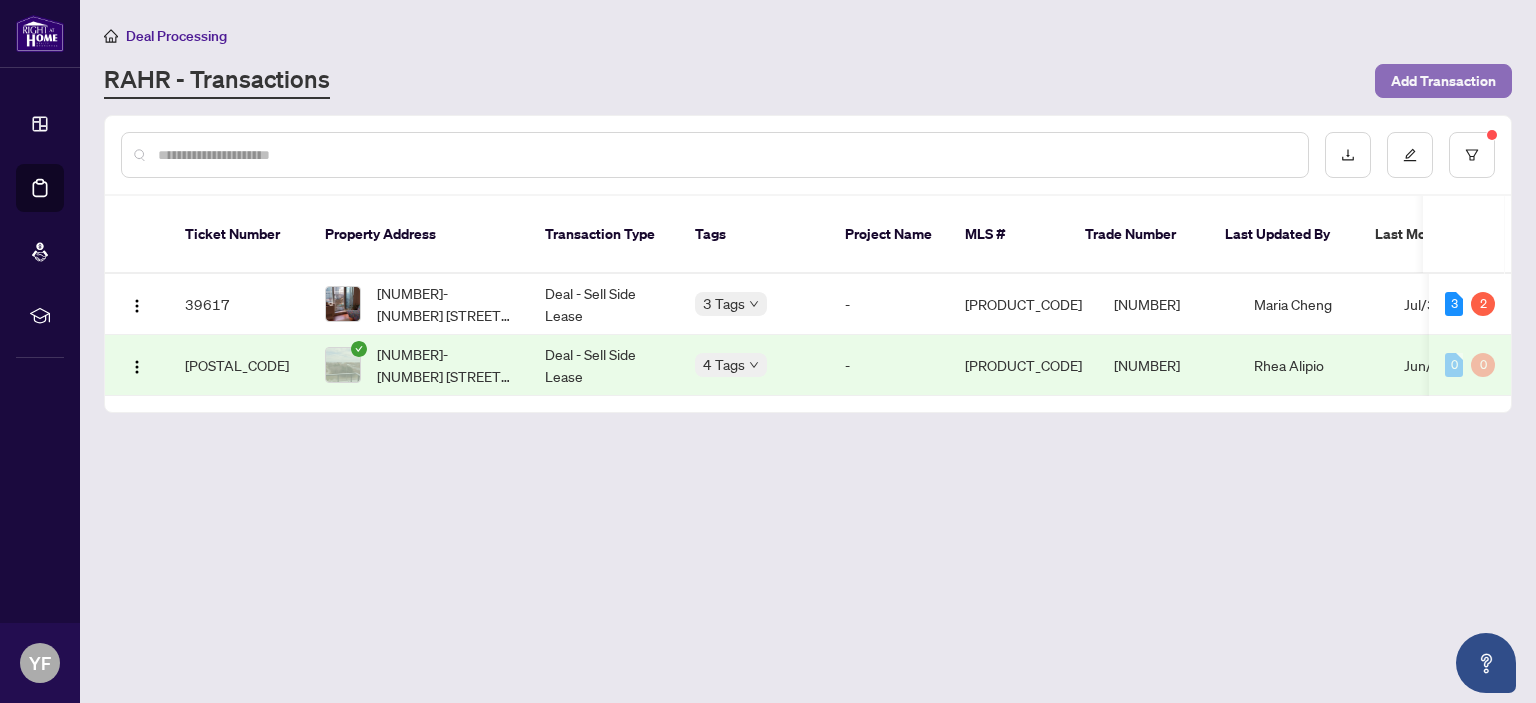click on "Add Transaction" at bounding box center (1443, 81) 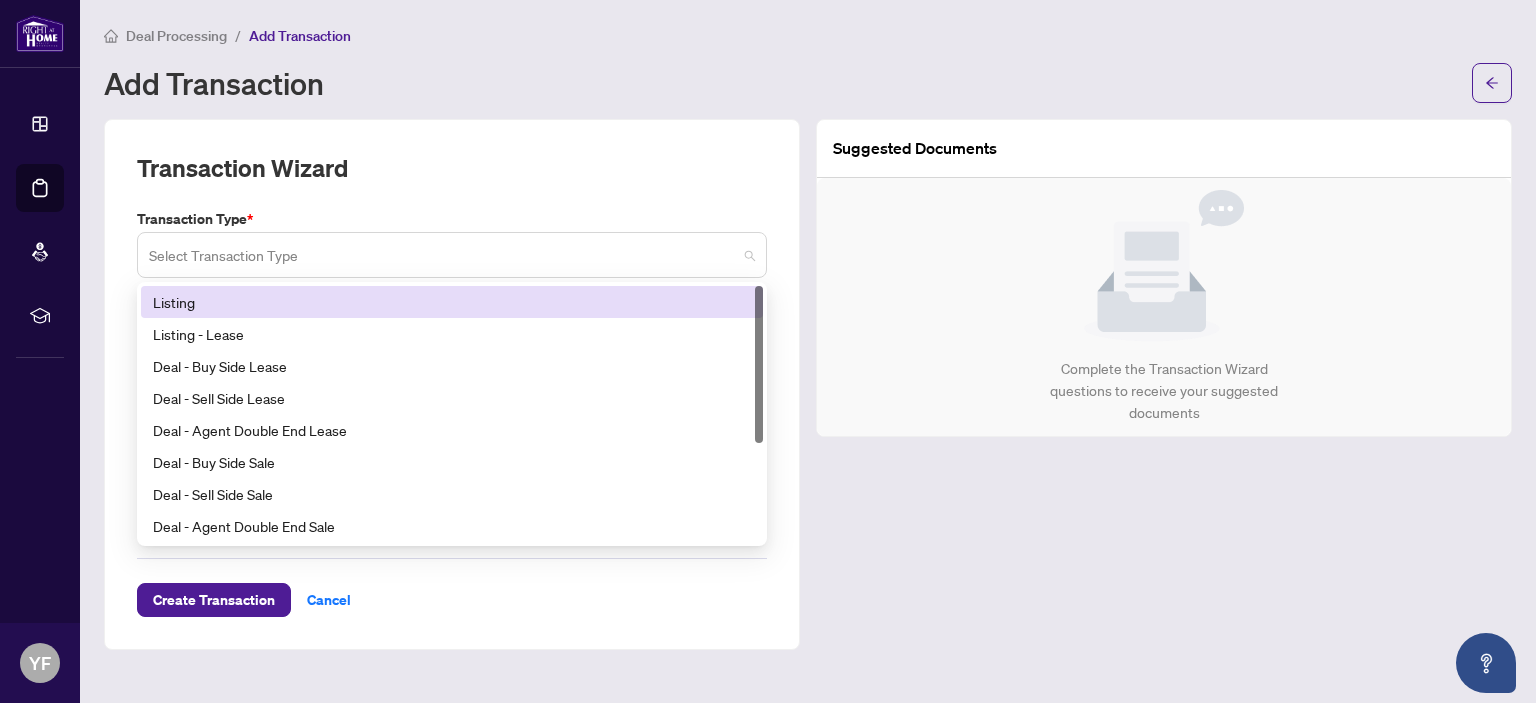 click at bounding box center (452, 255) 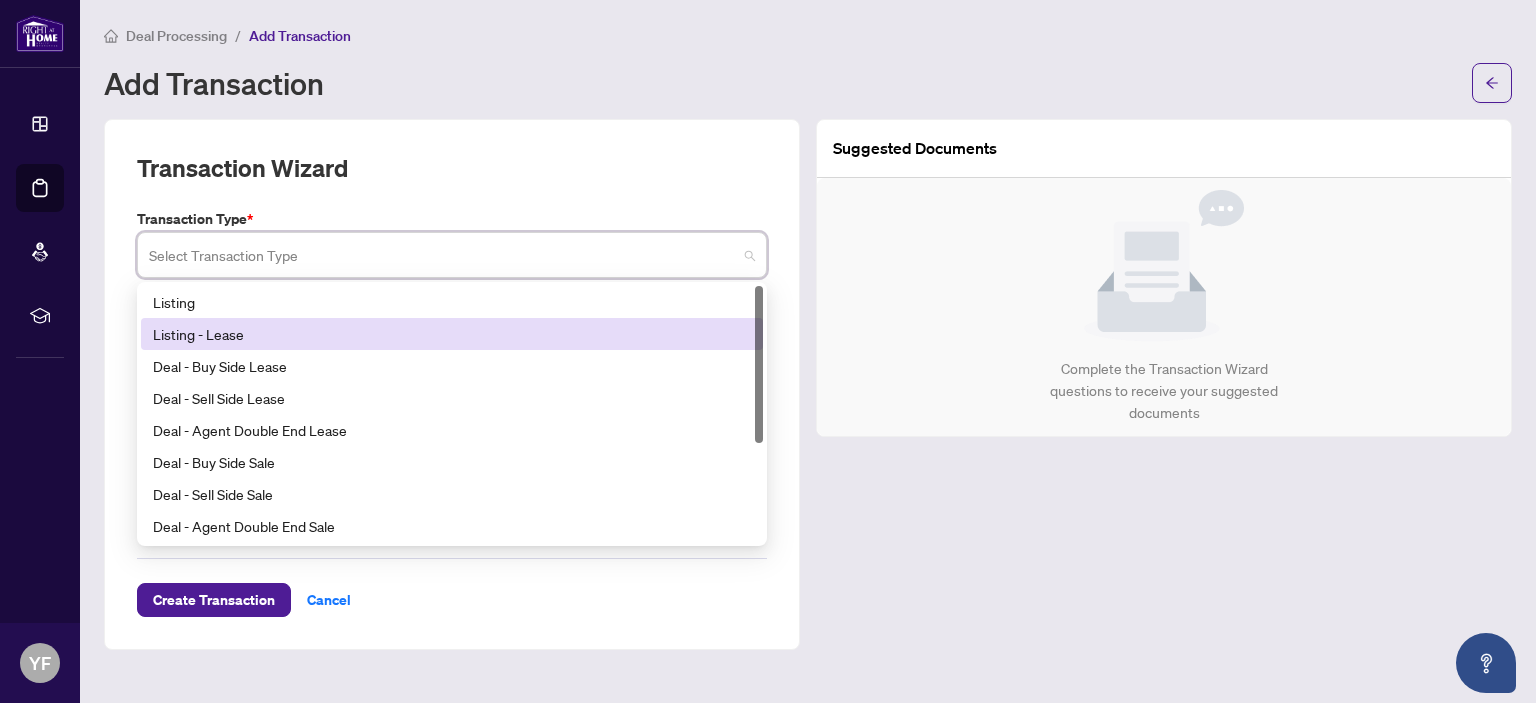 click on "Listing - Lease" at bounding box center (452, 334) 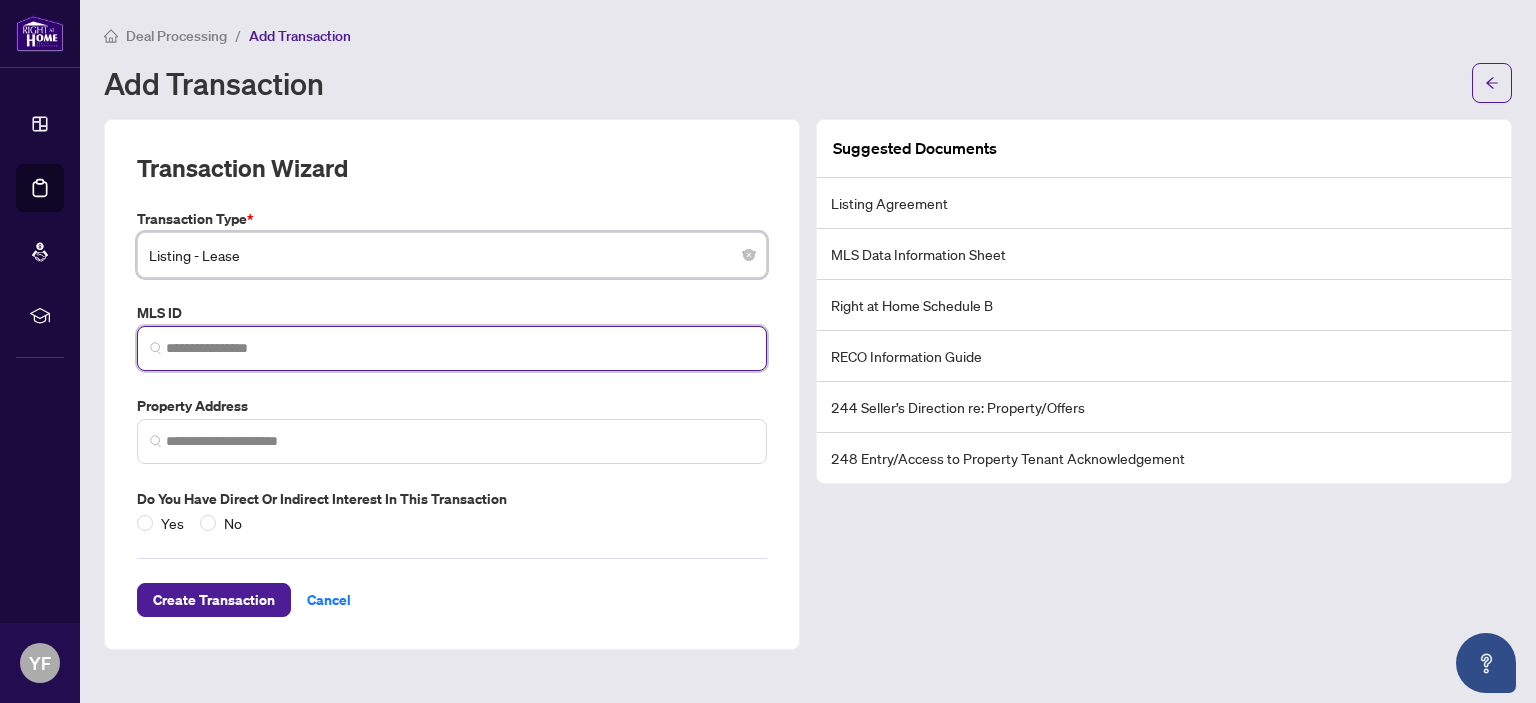 click at bounding box center (460, 348) 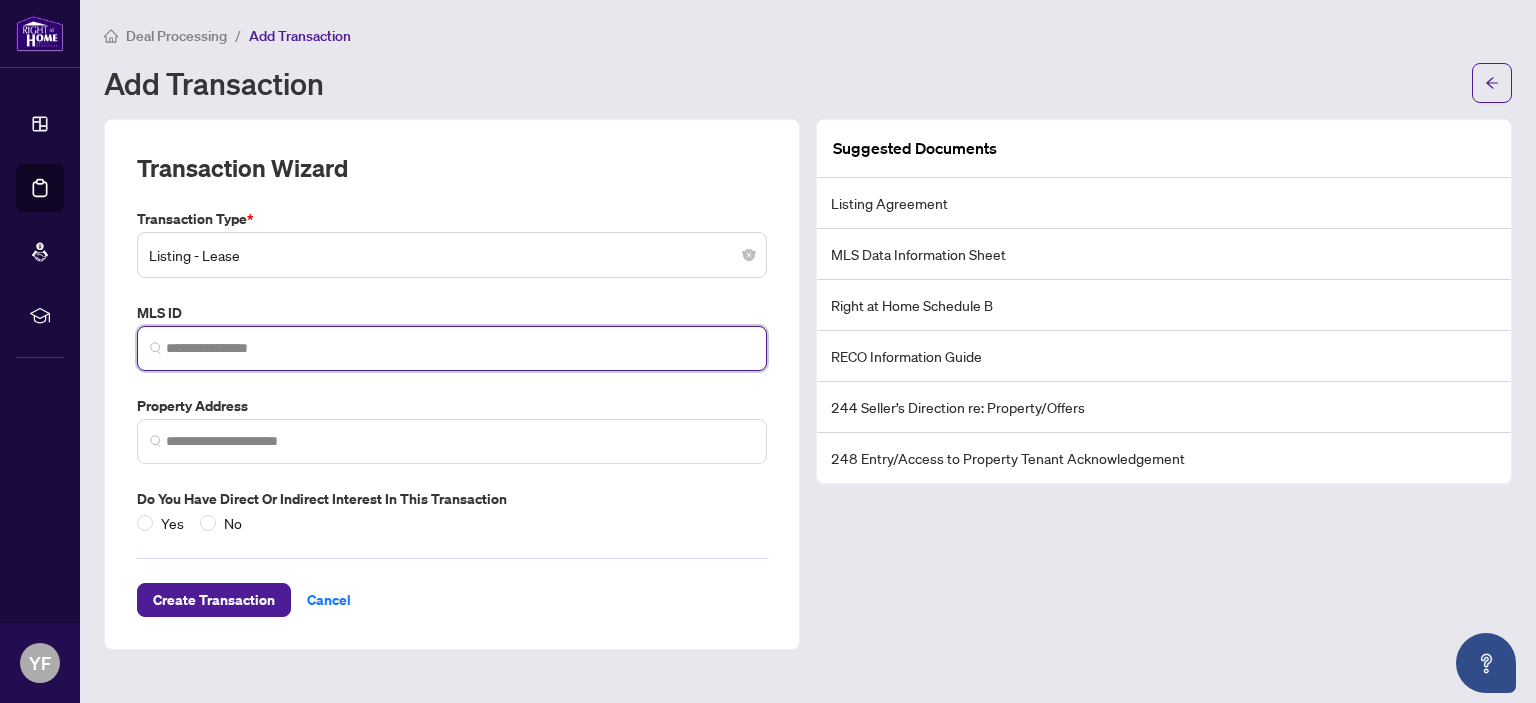 paste on "*********" 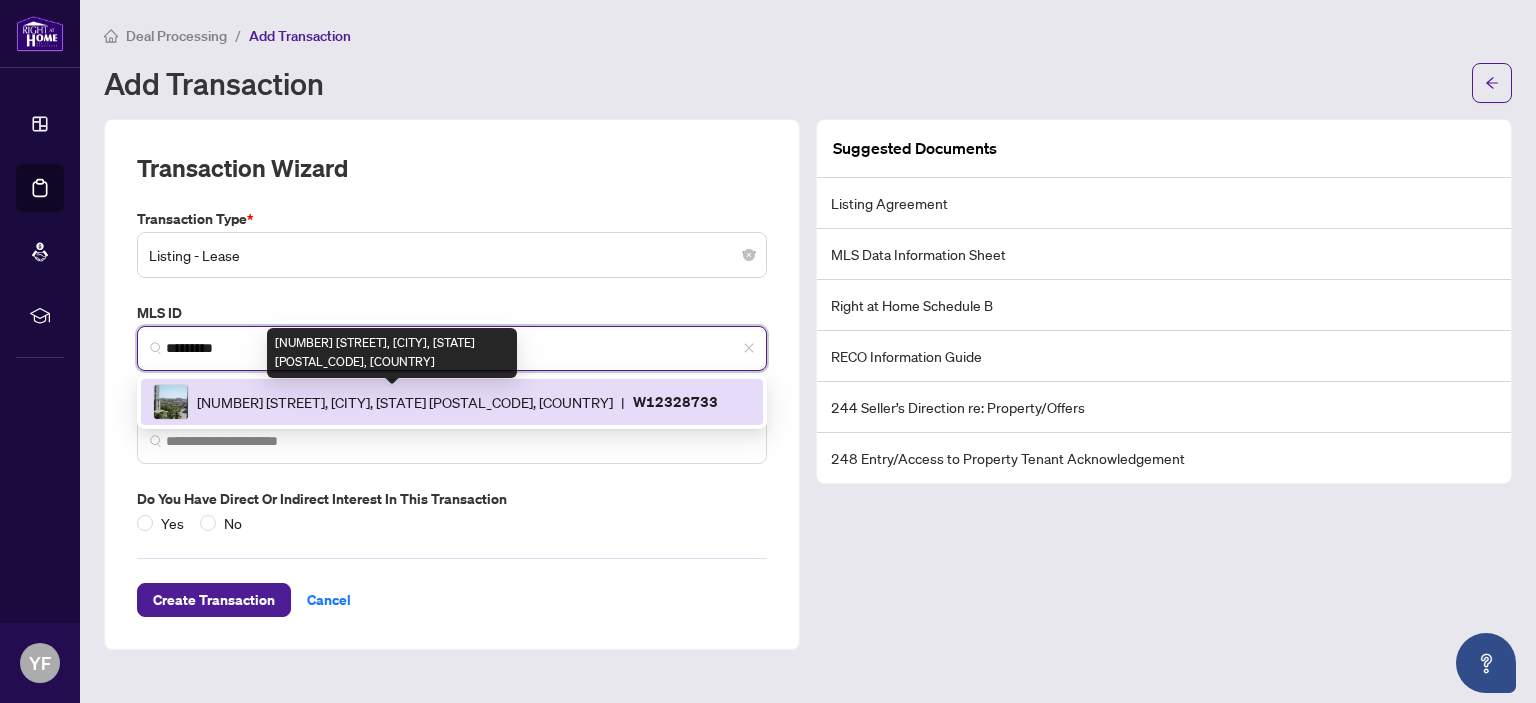 click on "[NUMBER] [STREET], [CITY], [STATE] [POSTAL_CODE], [COUNTRY]" at bounding box center [405, 402] 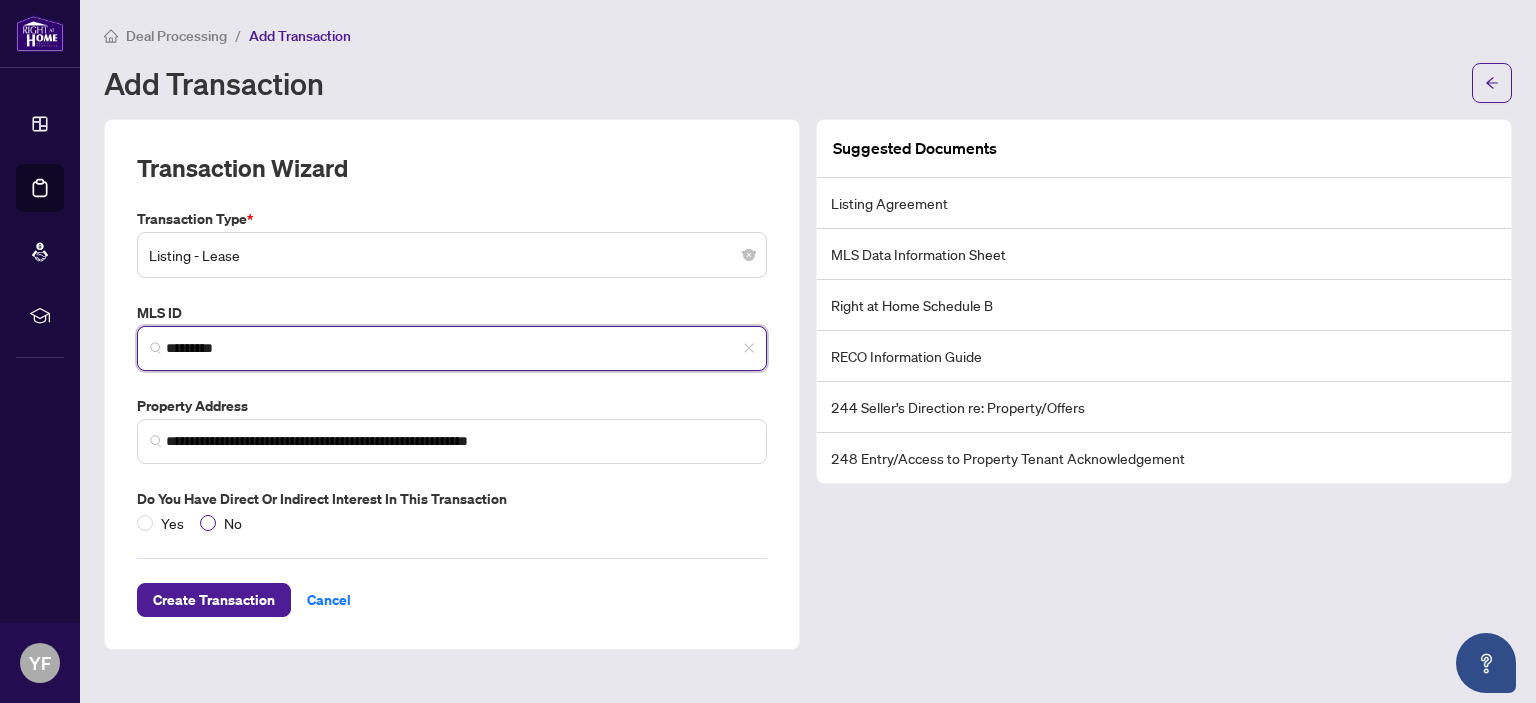 type on "*********" 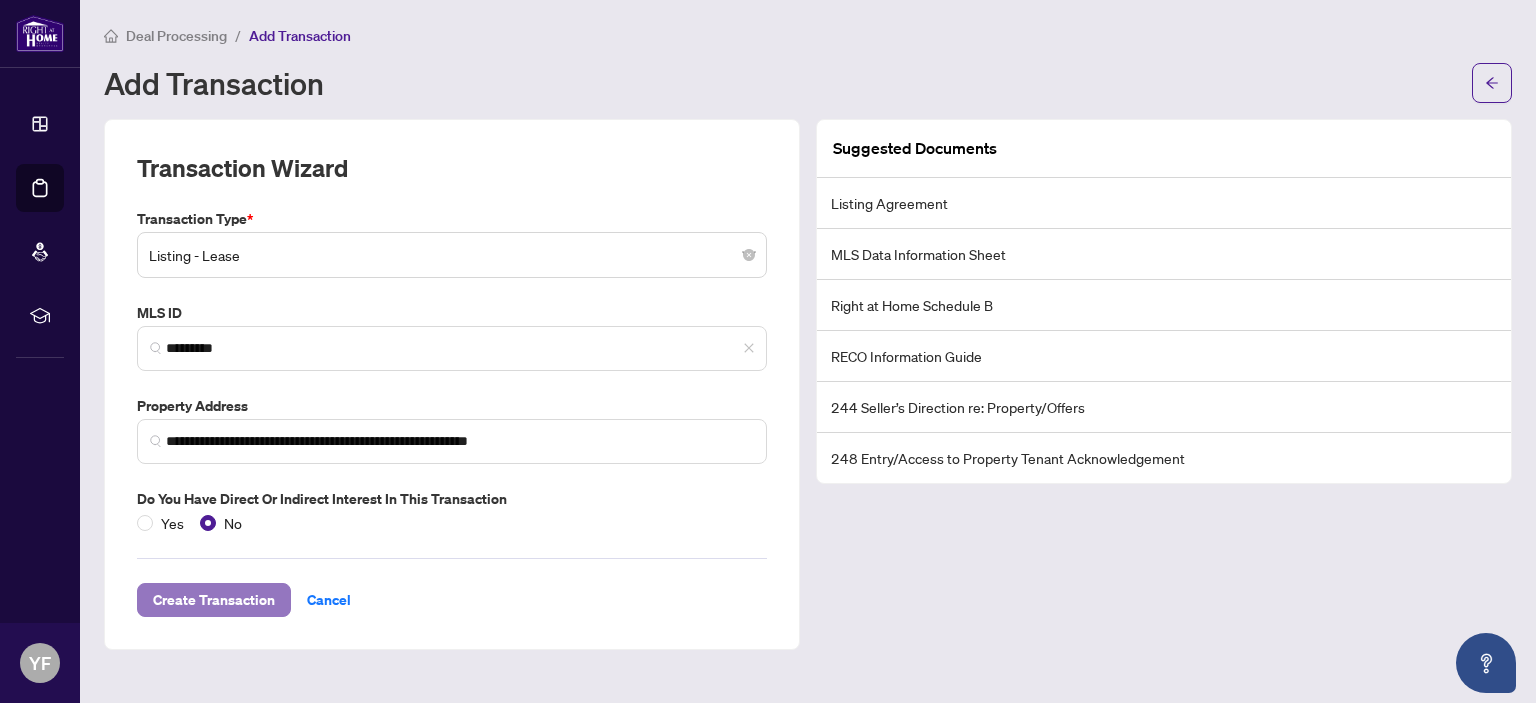 click on "Create Transaction" at bounding box center [214, 600] 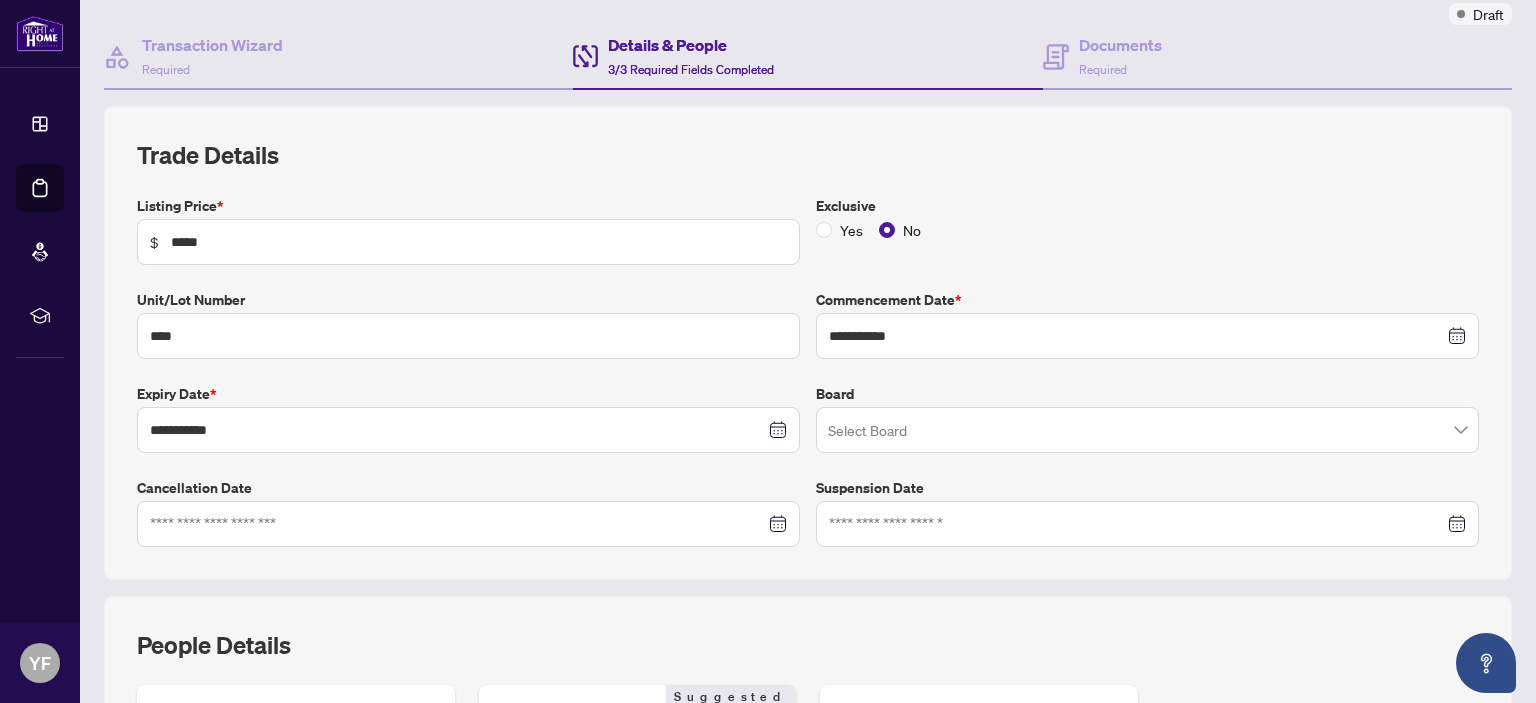 scroll, scrollTop: 200, scrollLeft: 0, axis: vertical 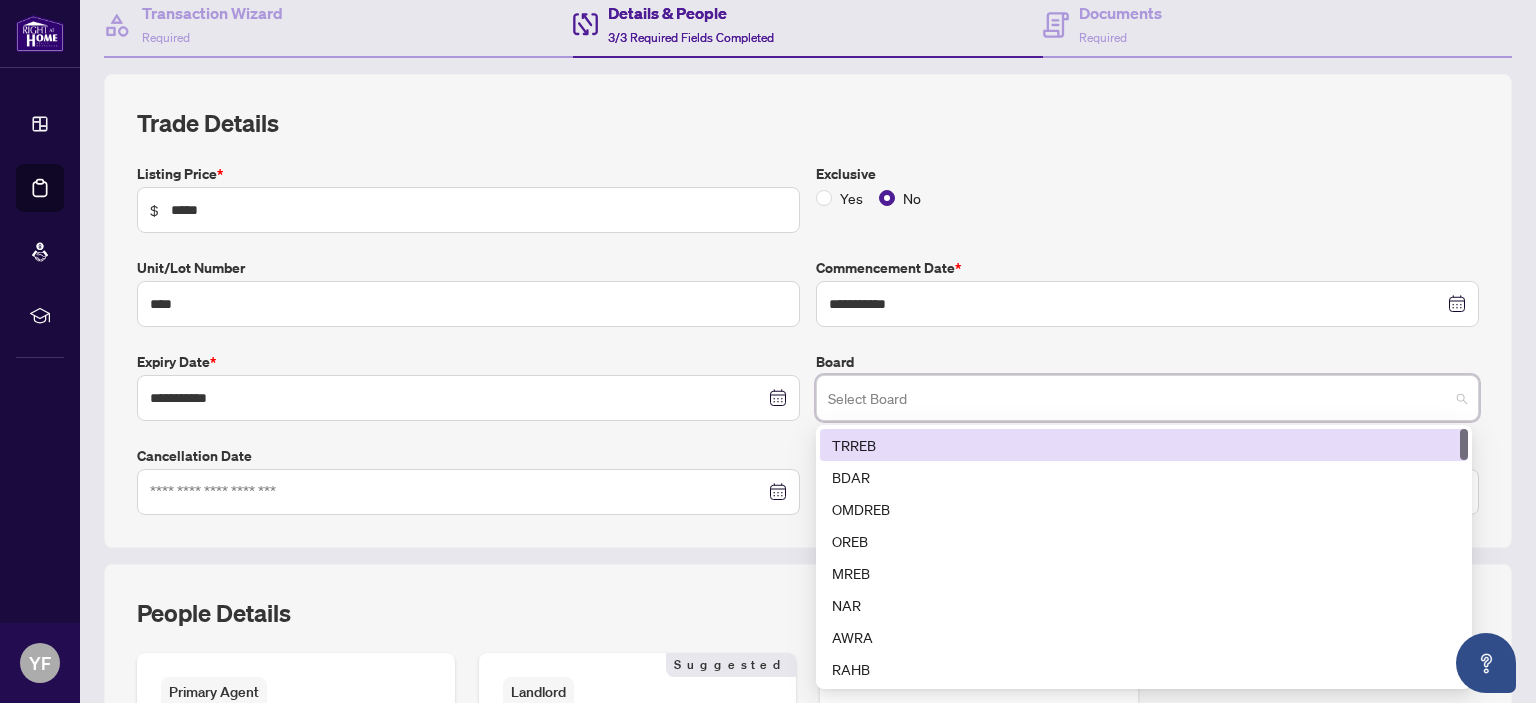 click at bounding box center [1138, 401] 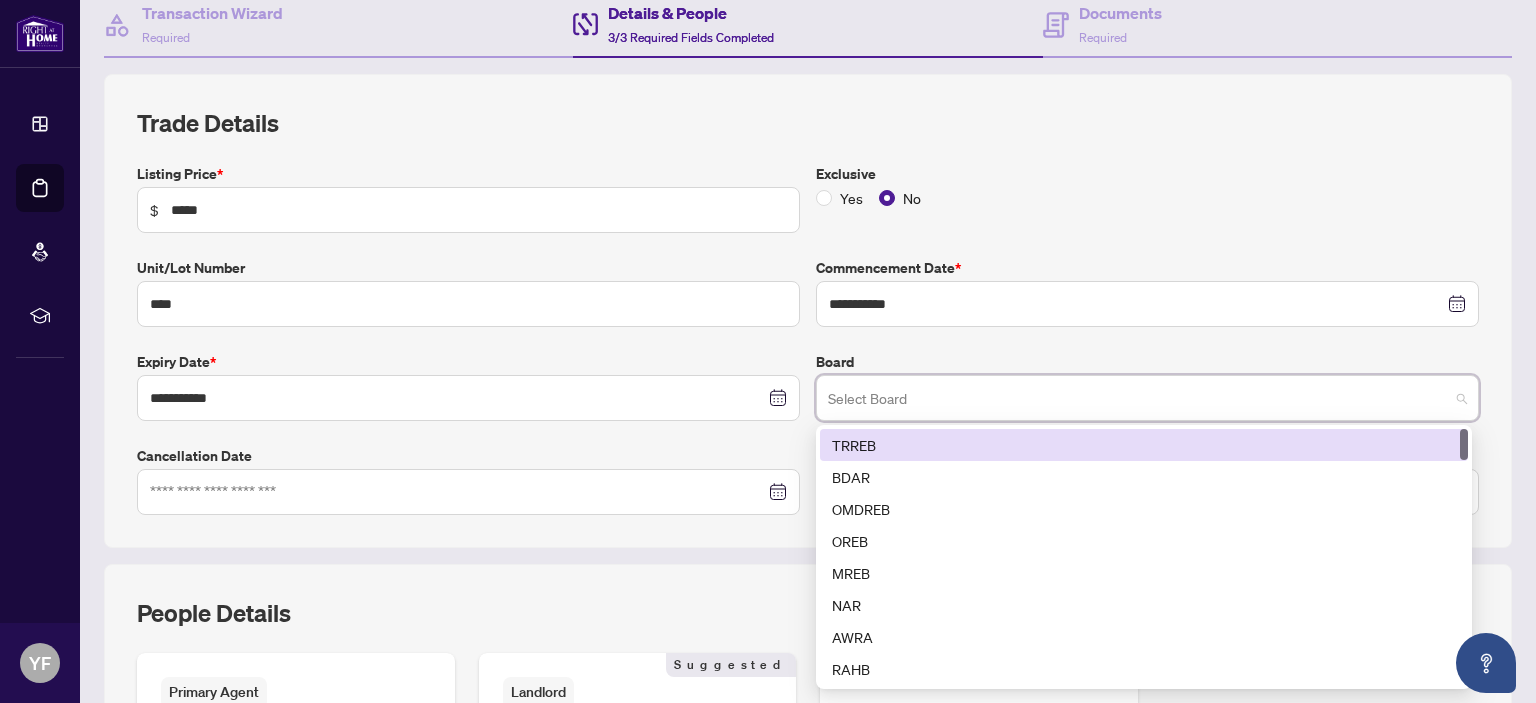 click on "TRREB" at bounding box center (1144, 445) 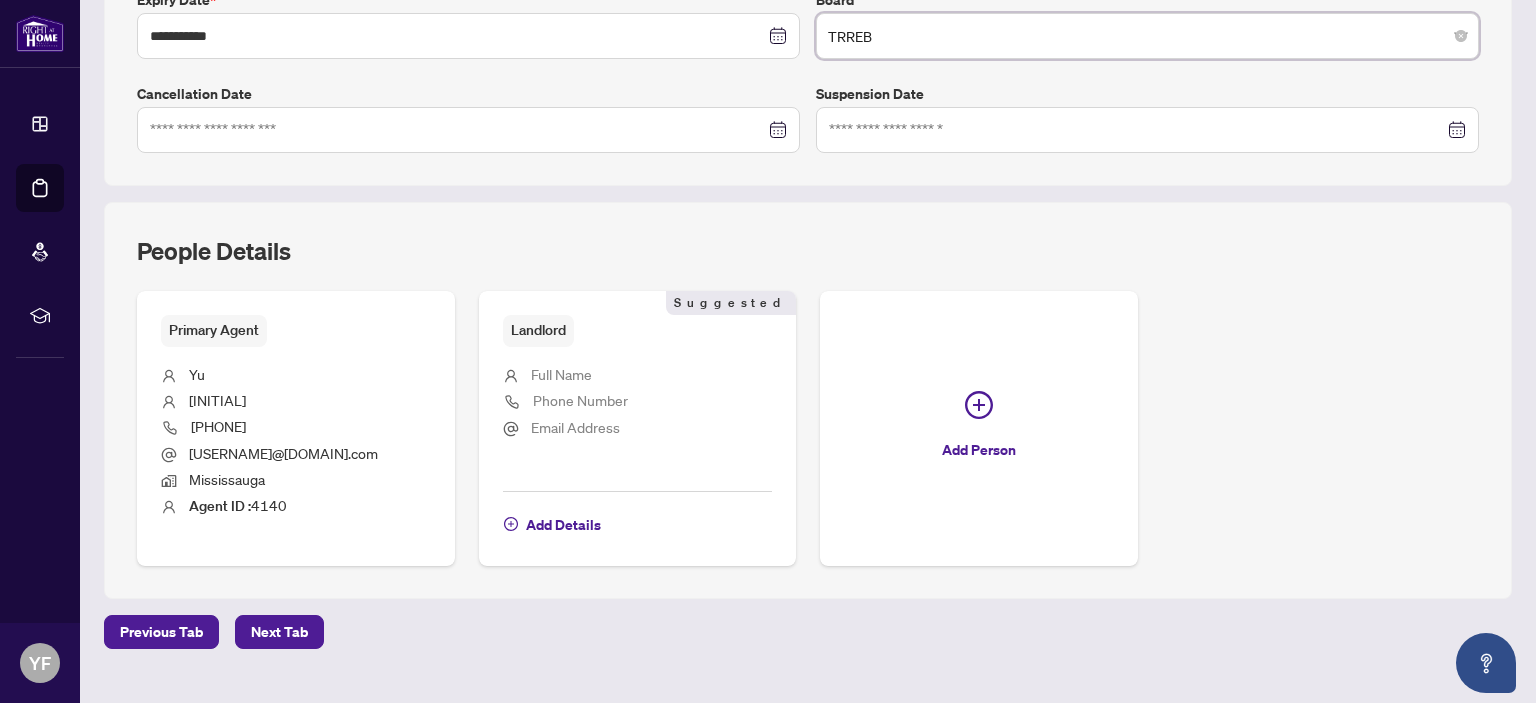scroll, scrollTop: 596, scrollLeft: 0, axis: vertical 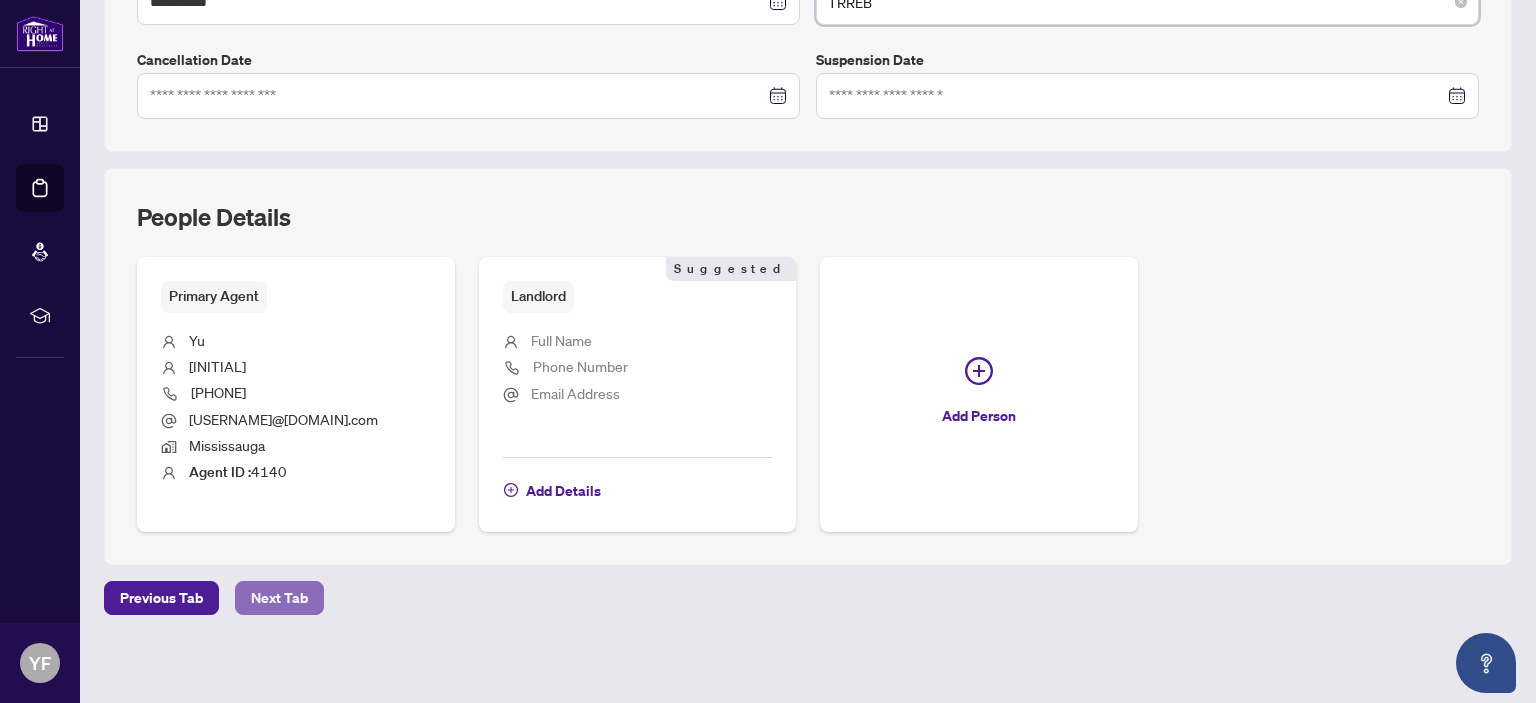 click on "Next Tab" at bounding box center [279, 598] 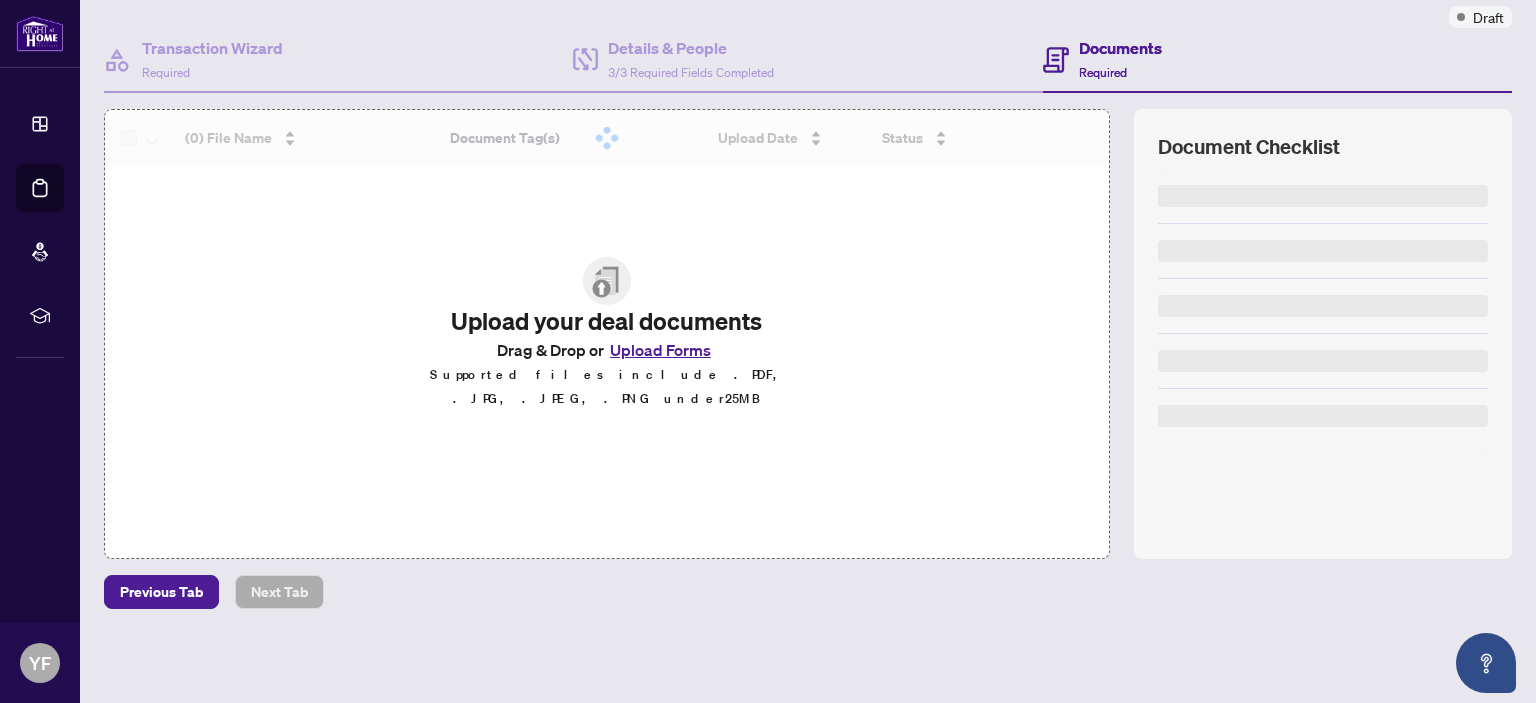 scroll, scrollTop: 161, scrollLeft: 0, axis: vertical 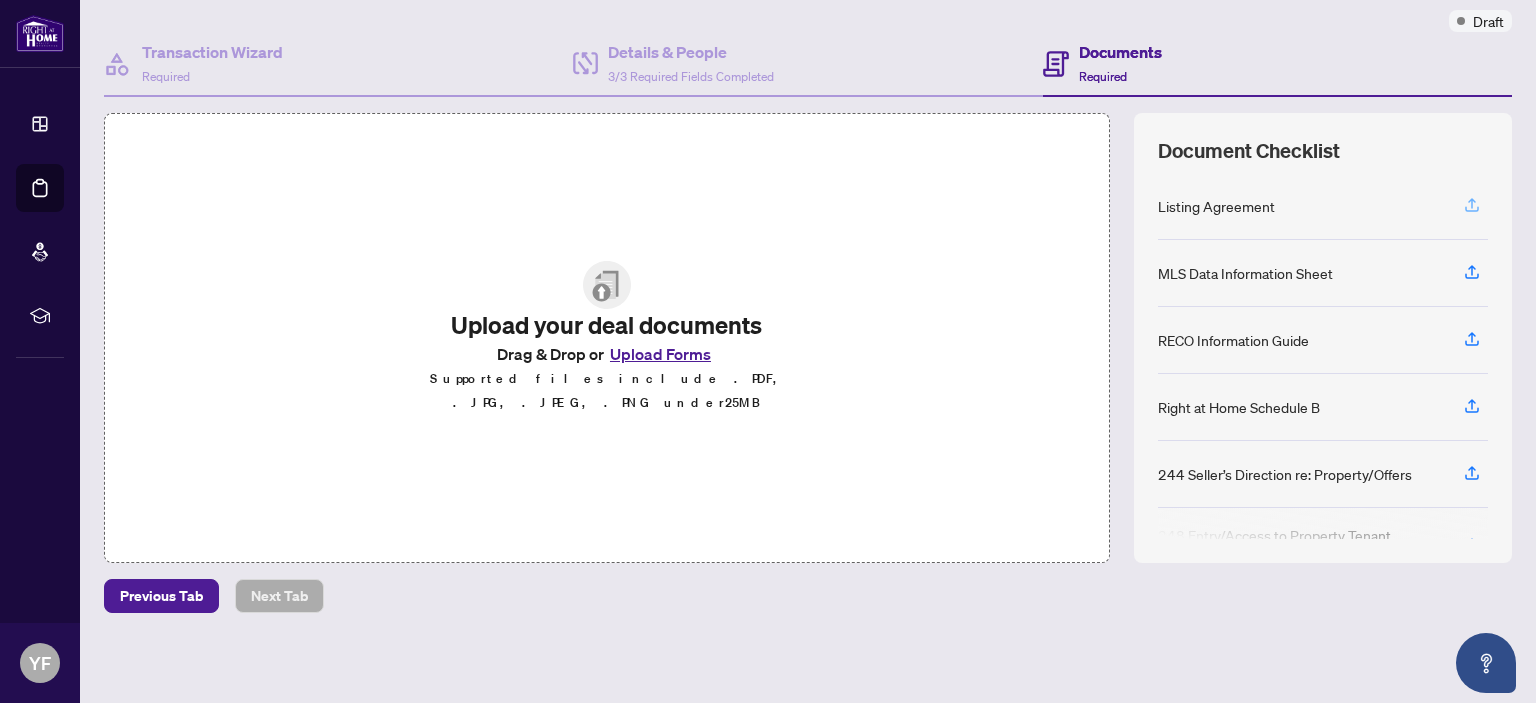 click 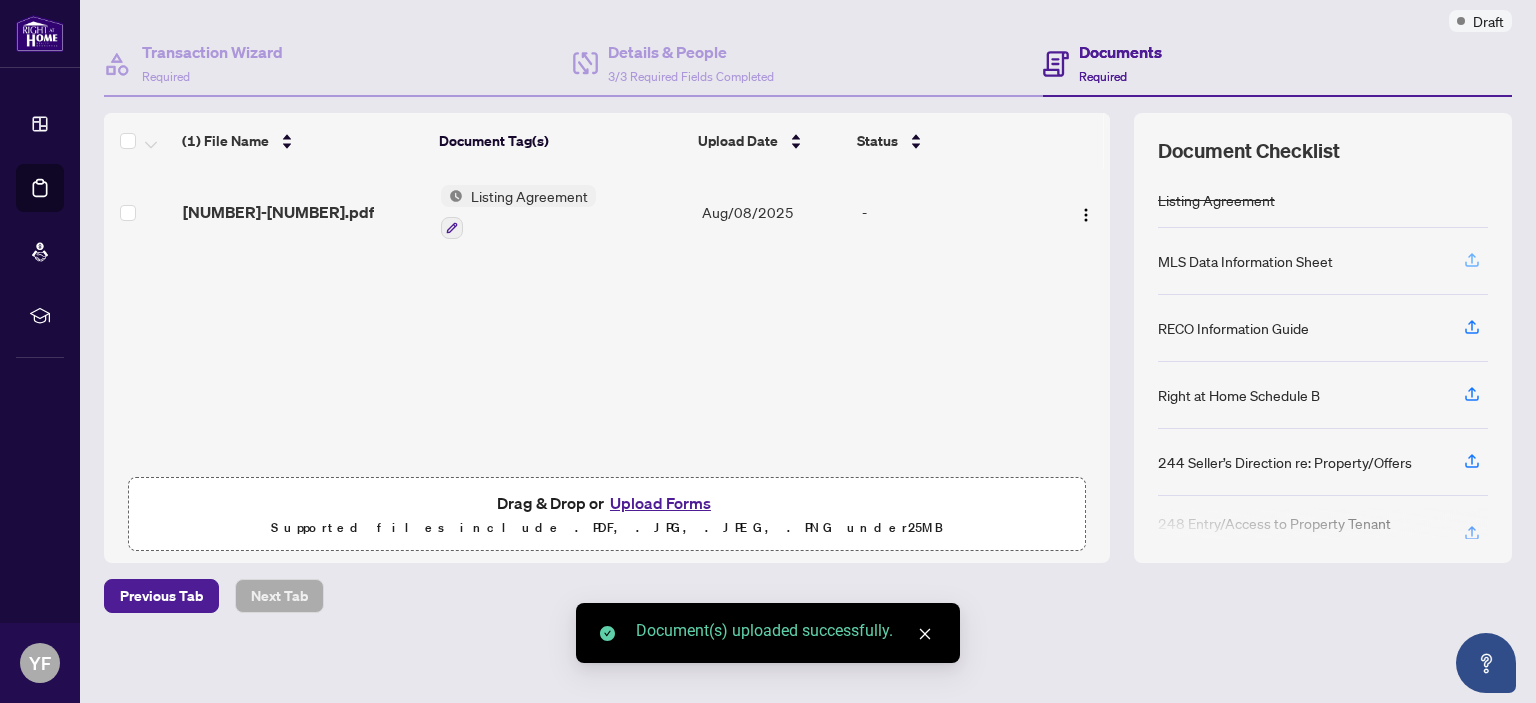 click 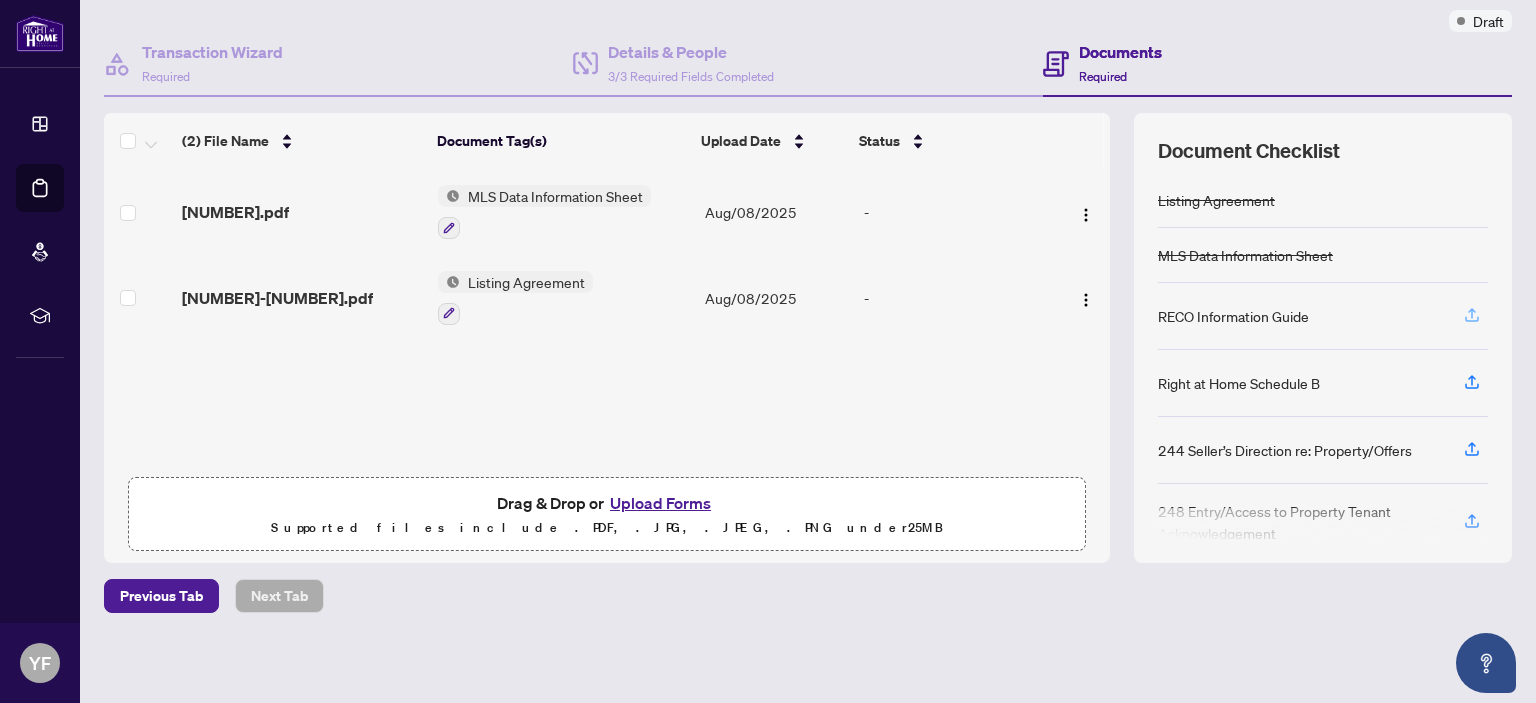 click 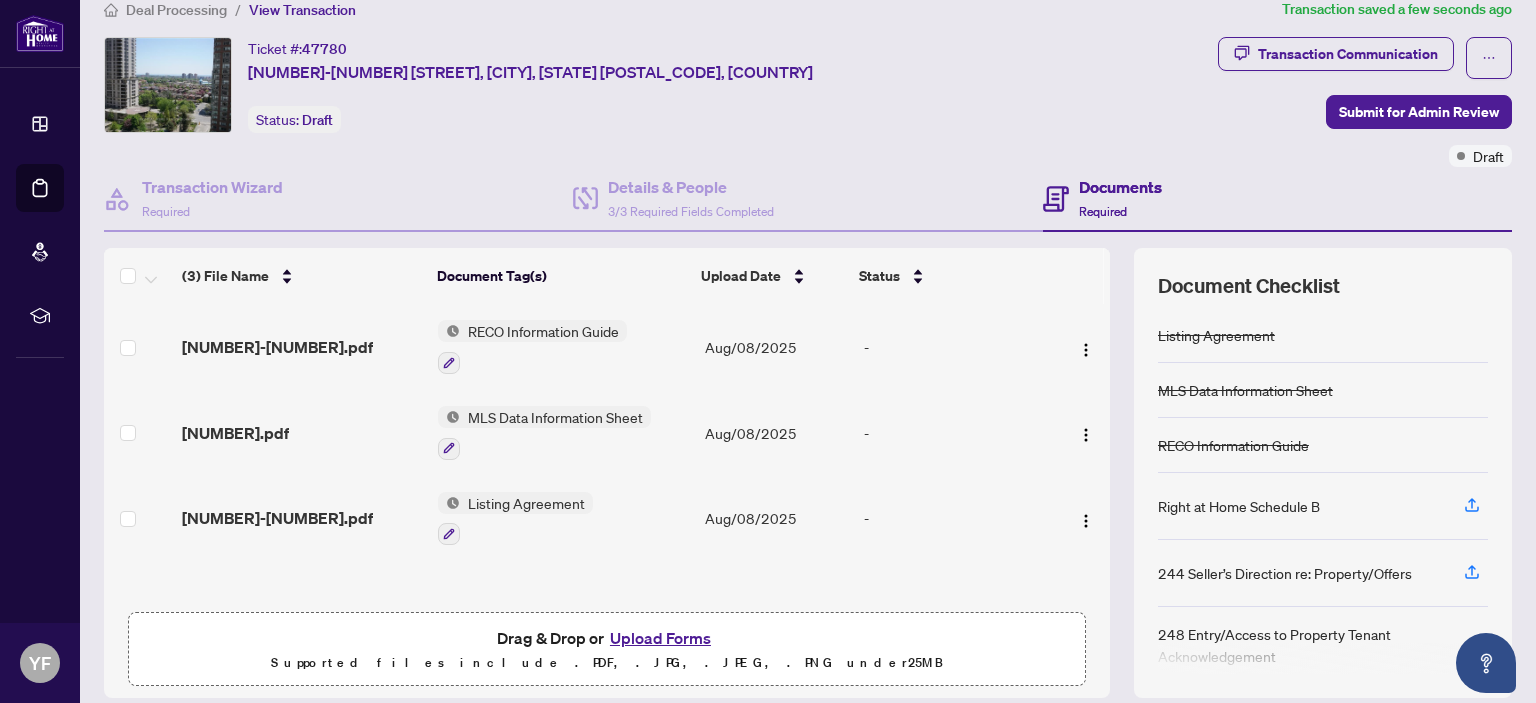 scroll, scrollTop: 0, scrollLeft: 0, axis: both 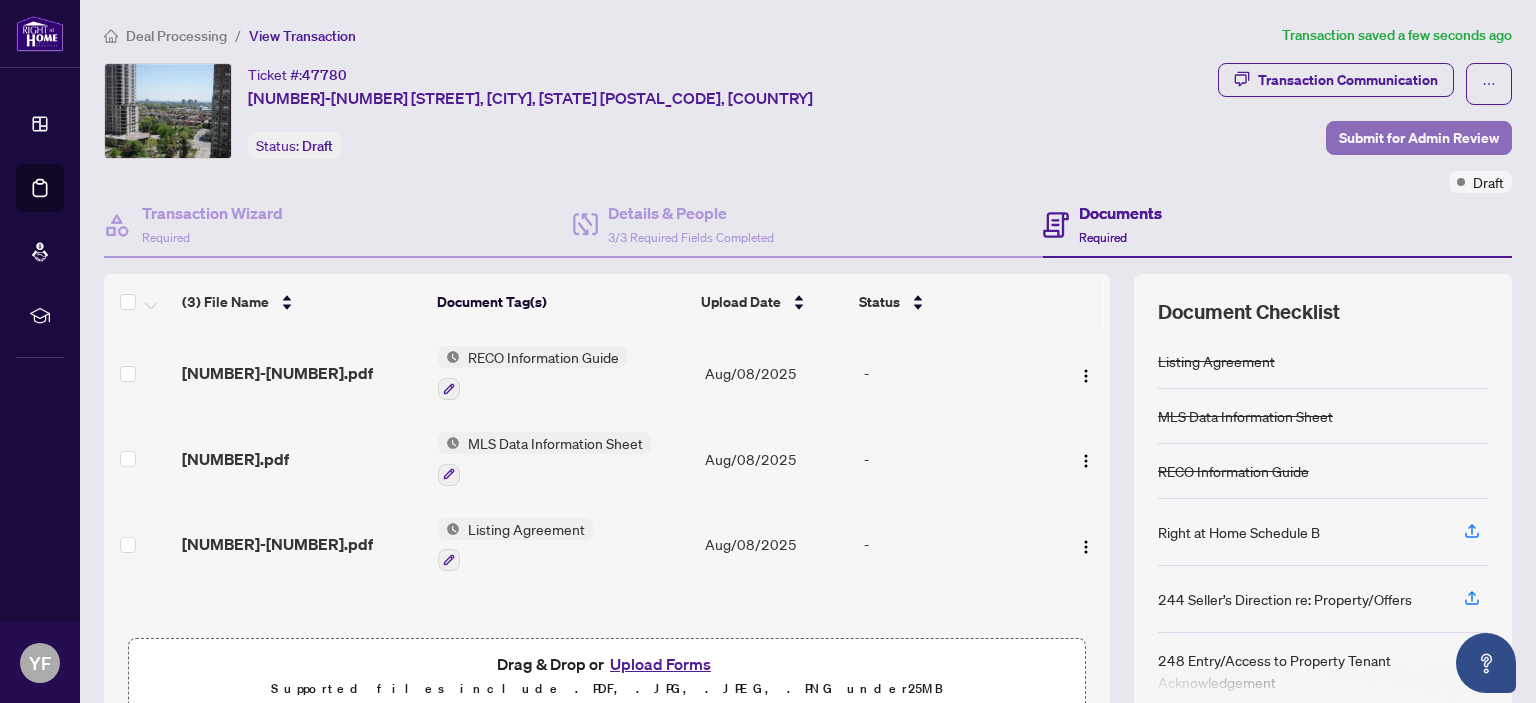 click on "Submit for Admin Review" at bounding box center [1419, 138] 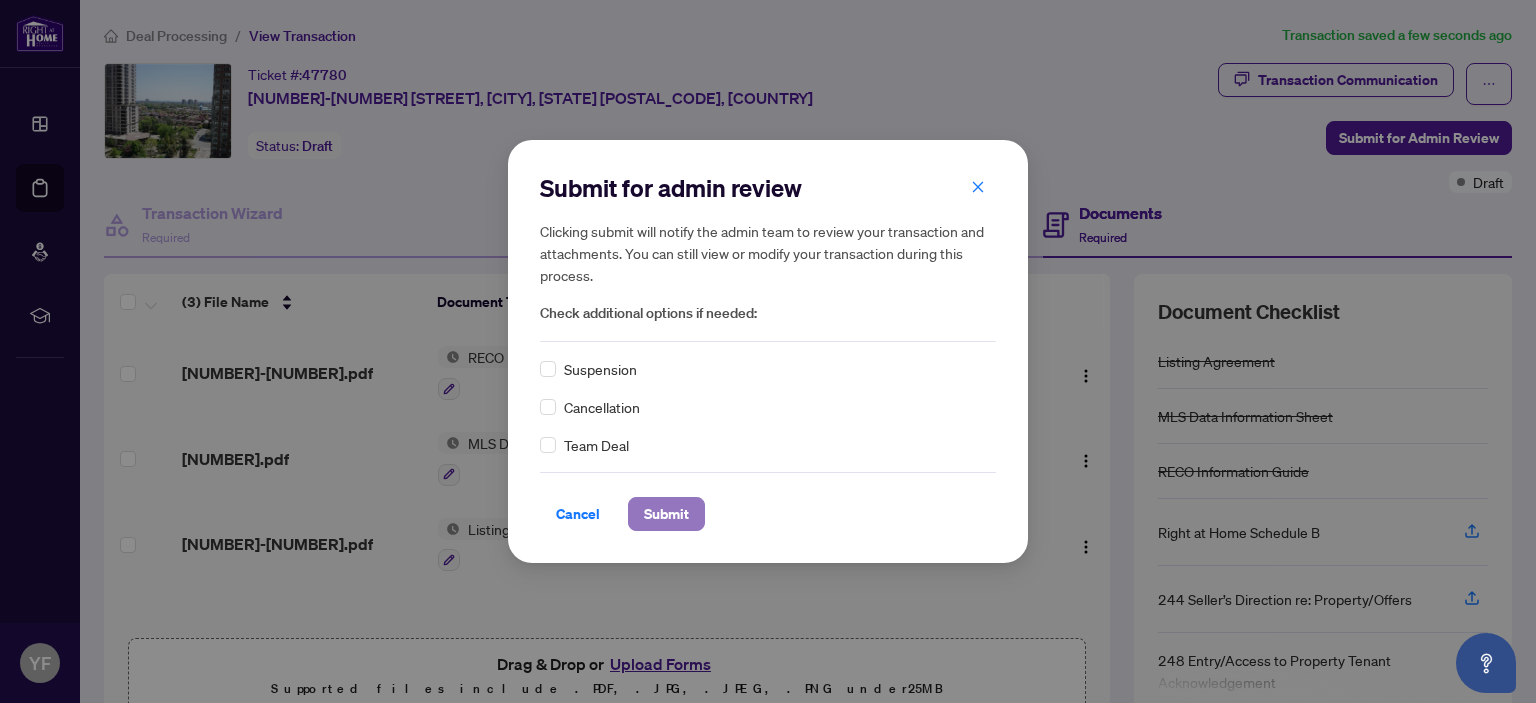 click on "Submit" at bounding box center [666, 514] 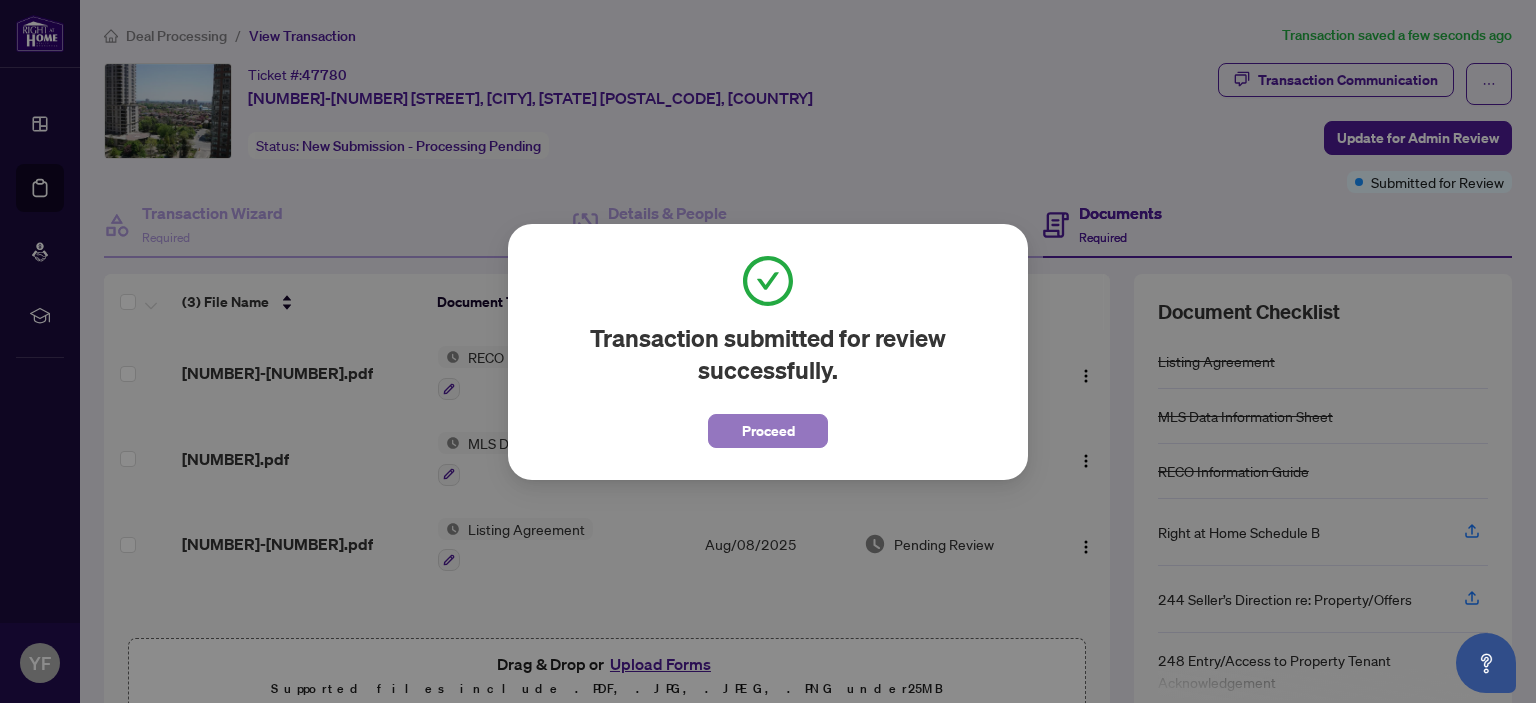 click on "Proceed" at bounding box center (768, 431) 